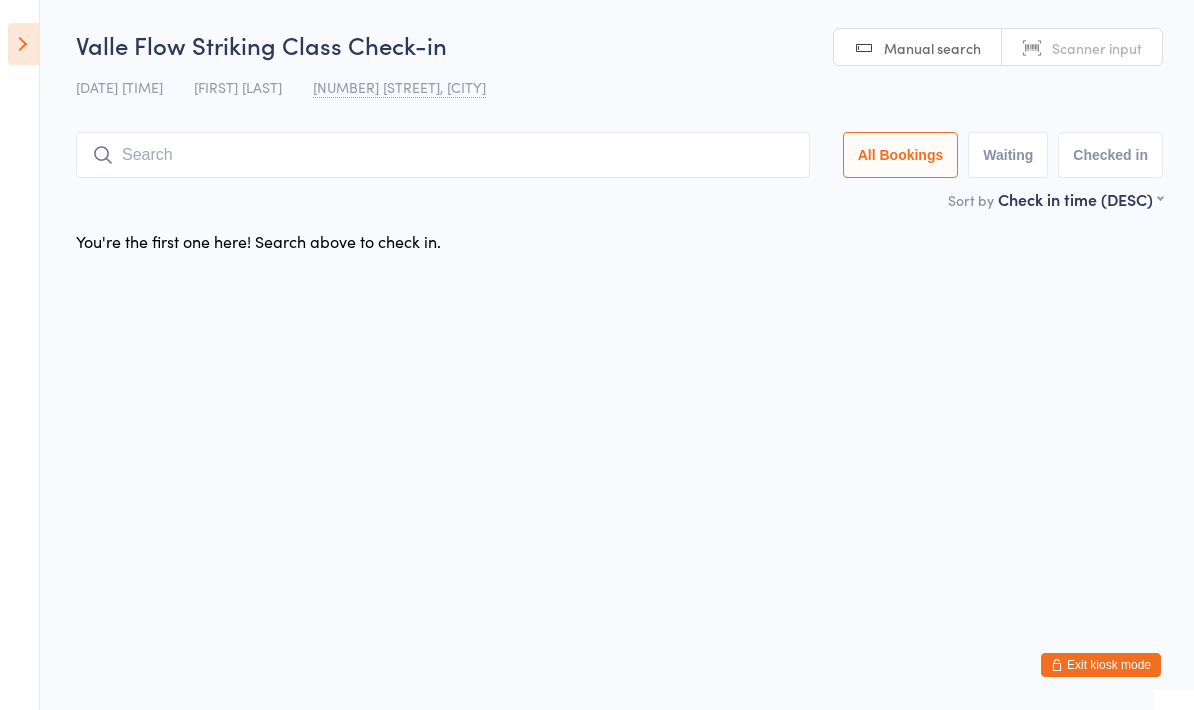 scroll, scrollTop: 0, scrollLeft: 0, axis: both 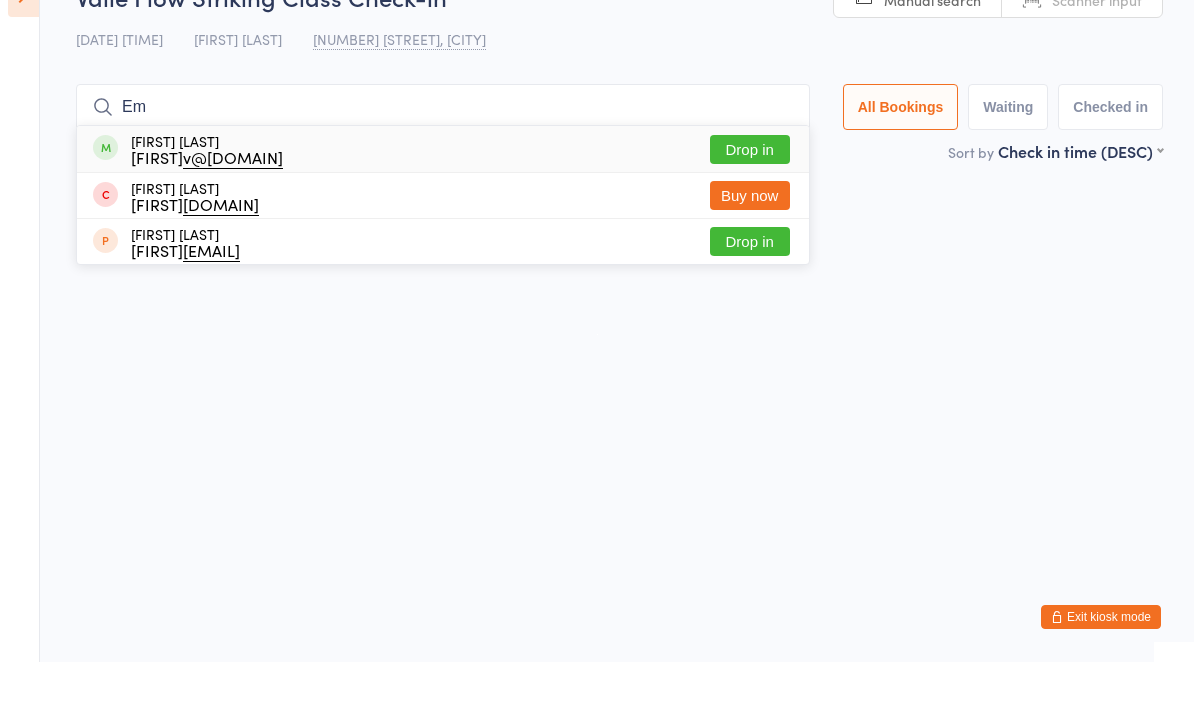 type on "E" 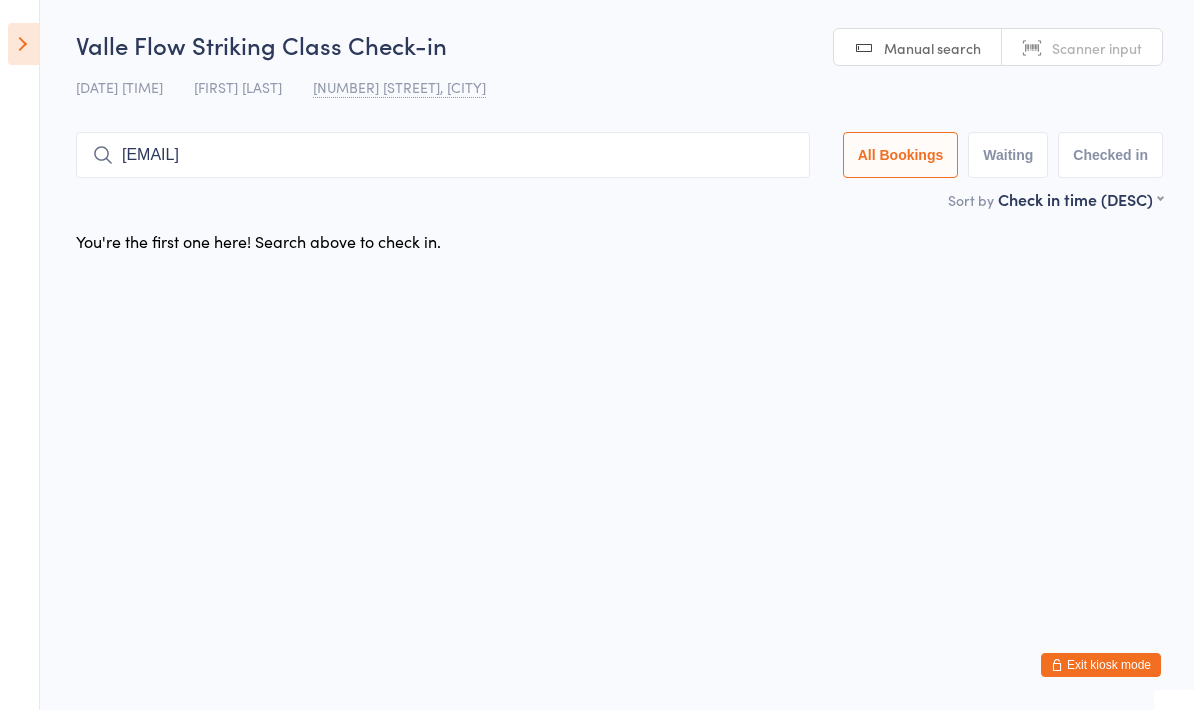 click on "All Bookings" at bounding box center [901, 155] 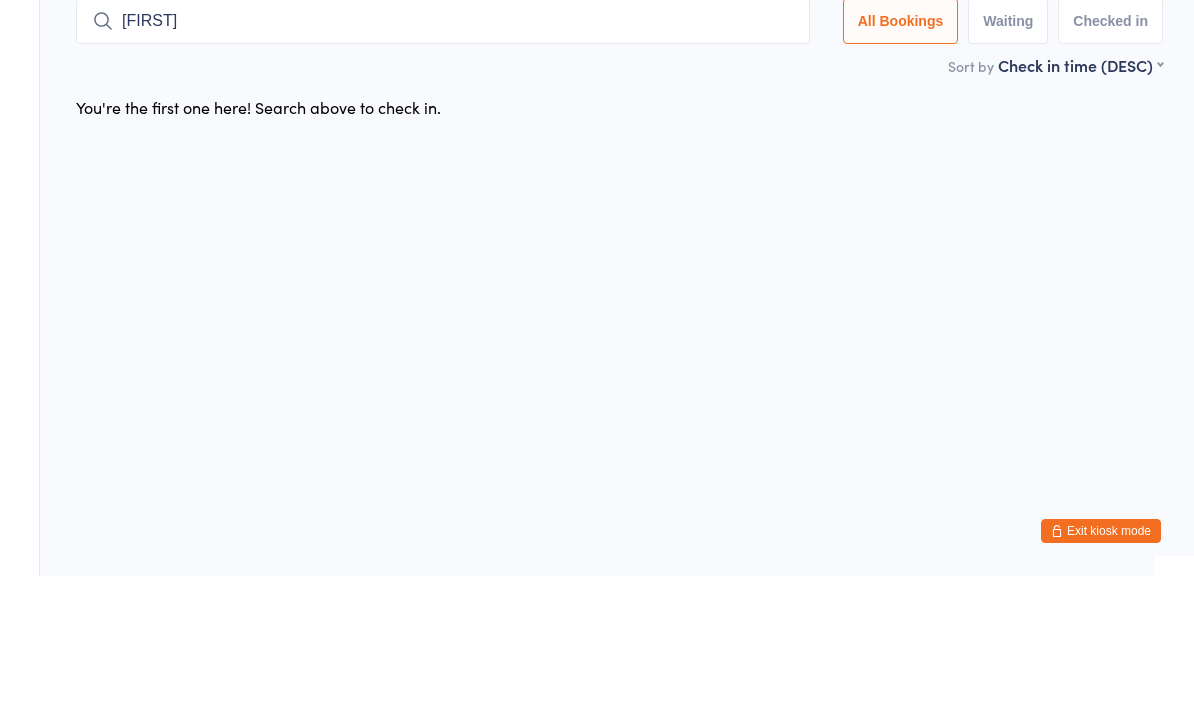 type on "[FIRST]" 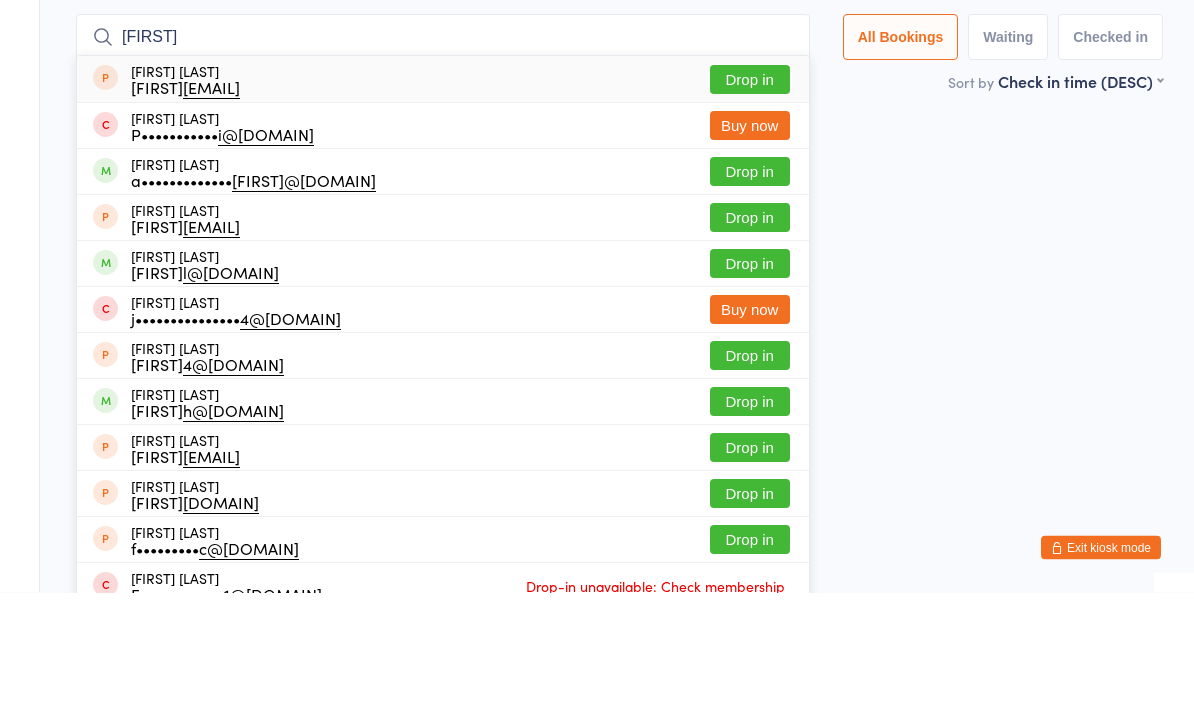 type on "[FIRST]" 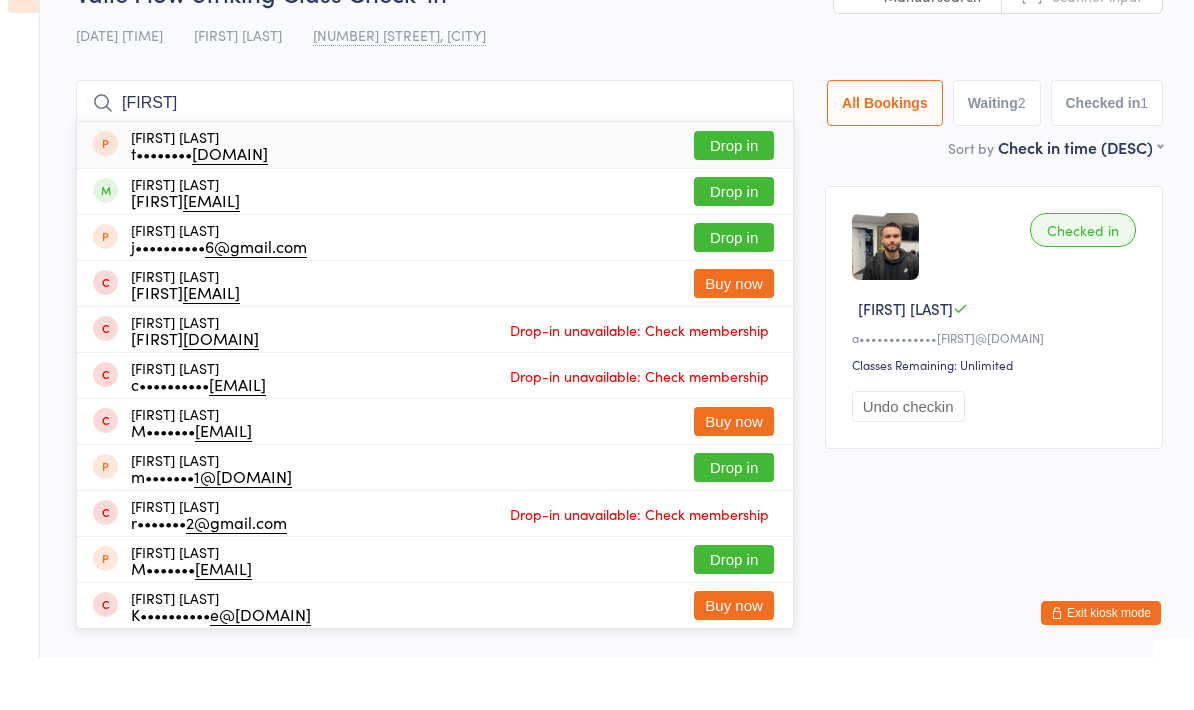 type on "[FIRST]" 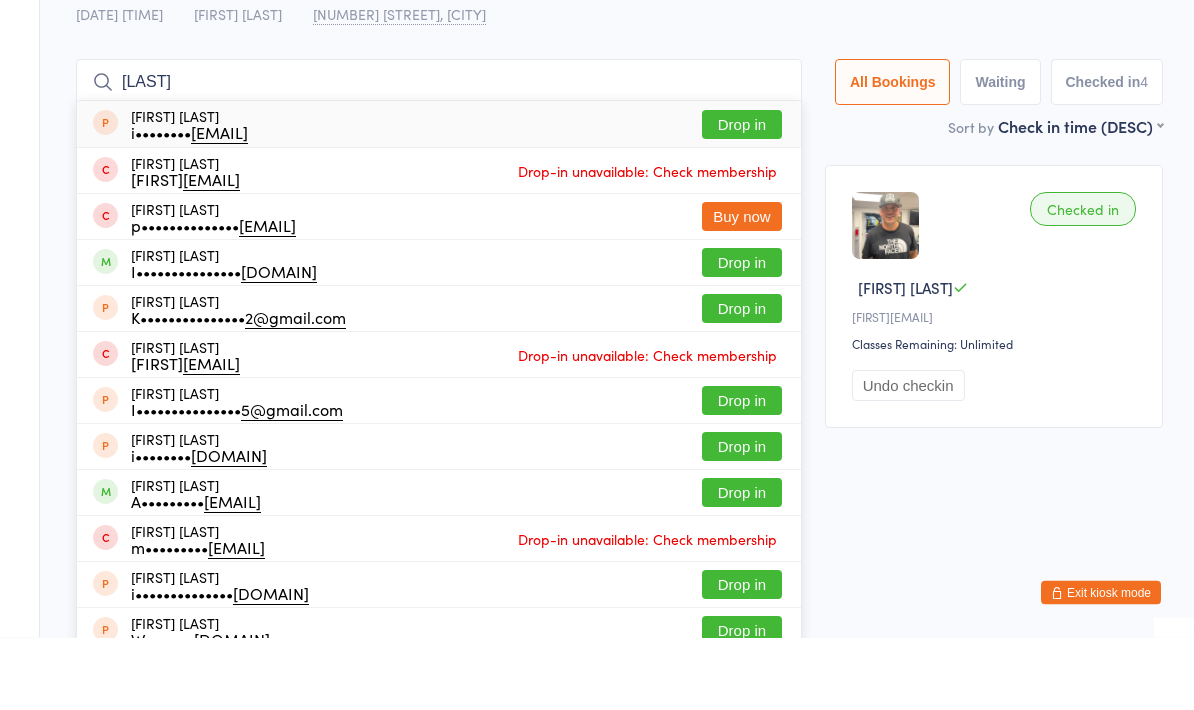 type on "[LAST]" 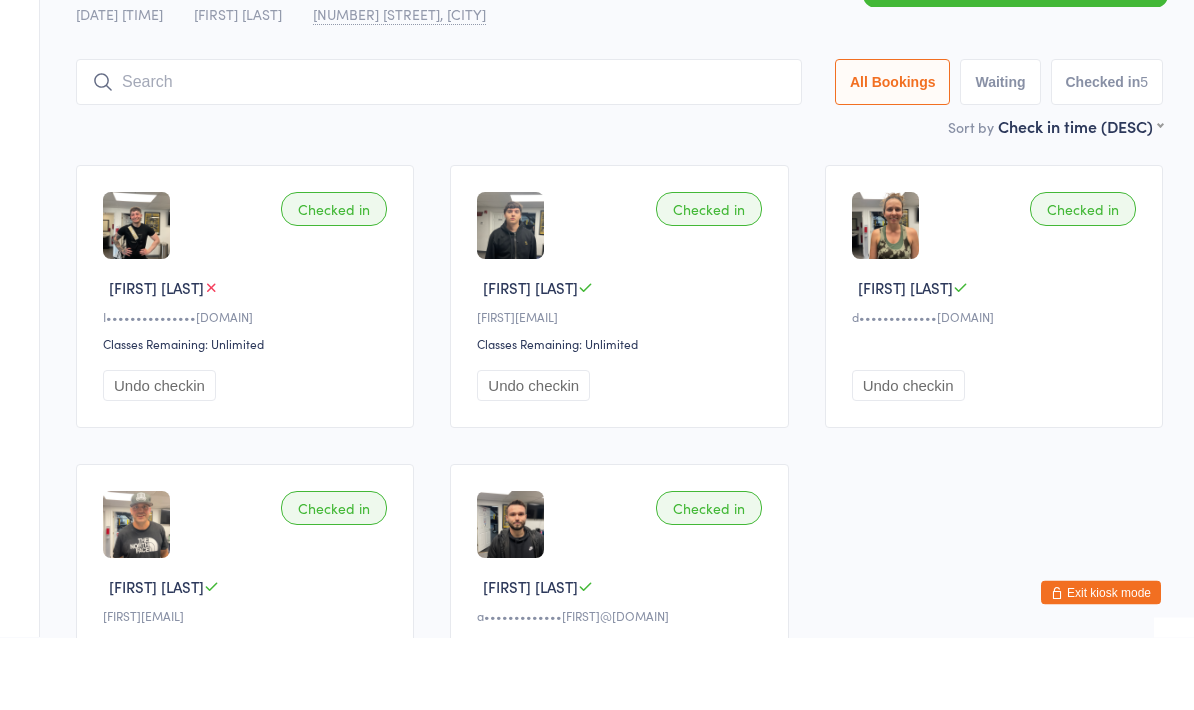 click at bounding box center [439, 155] 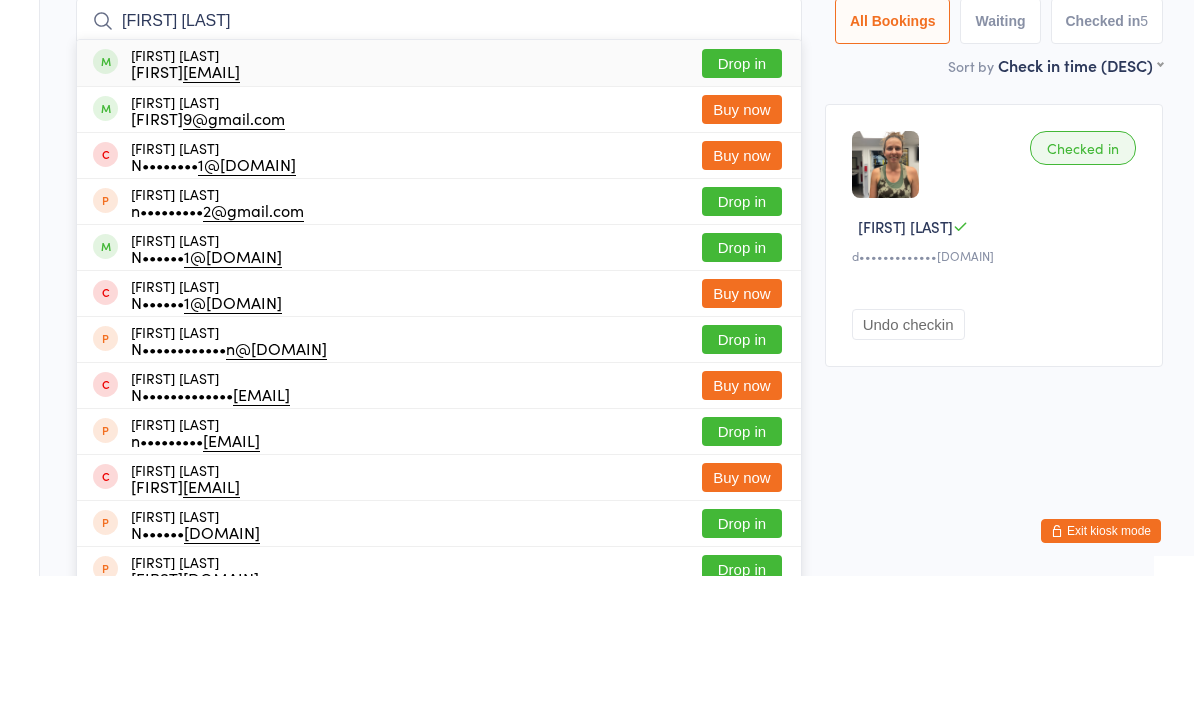 type on "[FIRST] [LAST]" 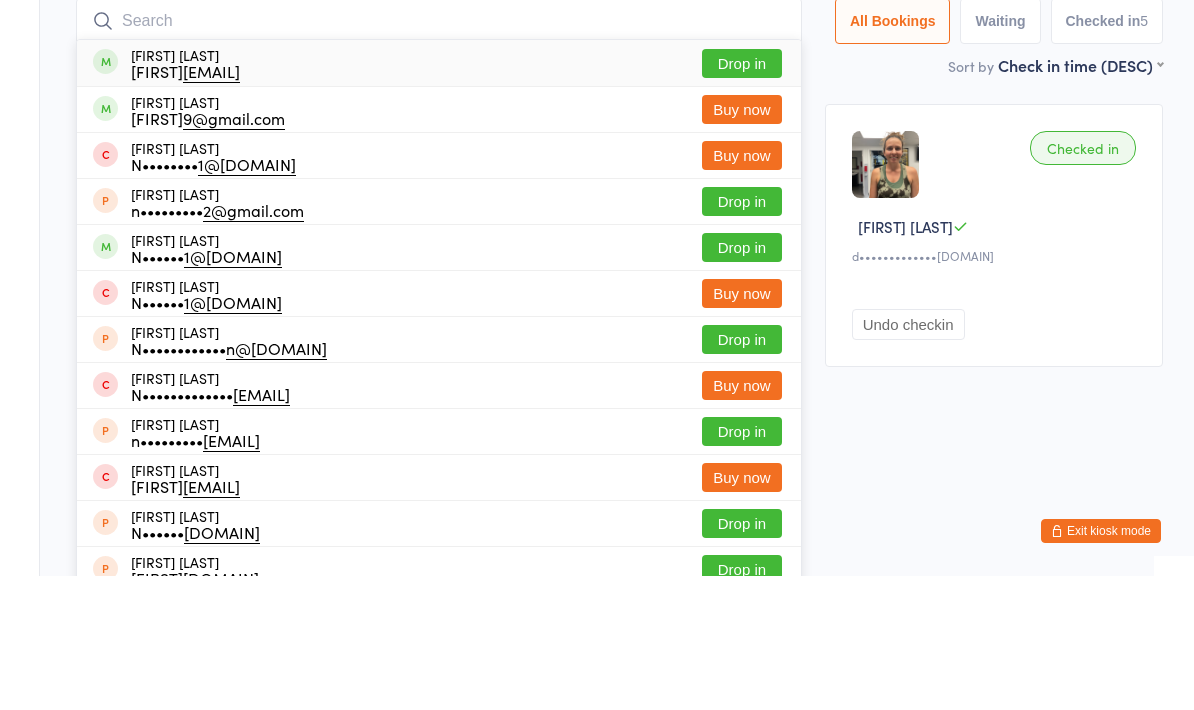 scroll, scrollTop: 134, scrollLeft: 0, axis: vertical 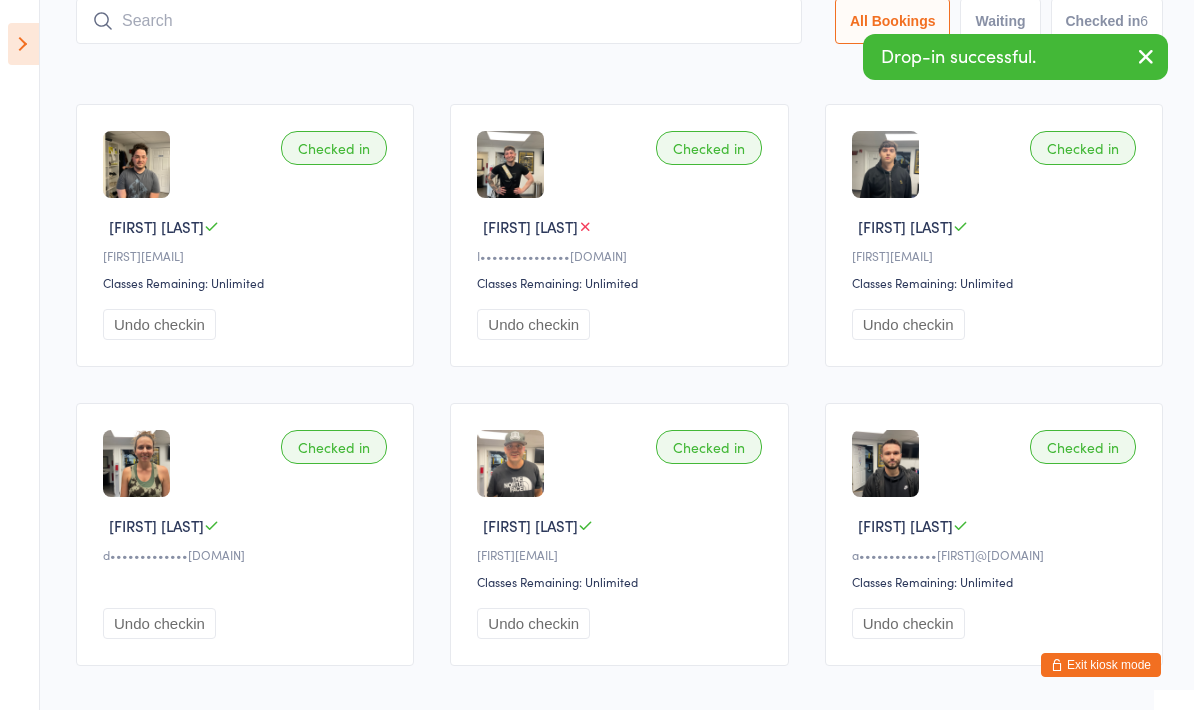 click at bounding box center (439, 21) 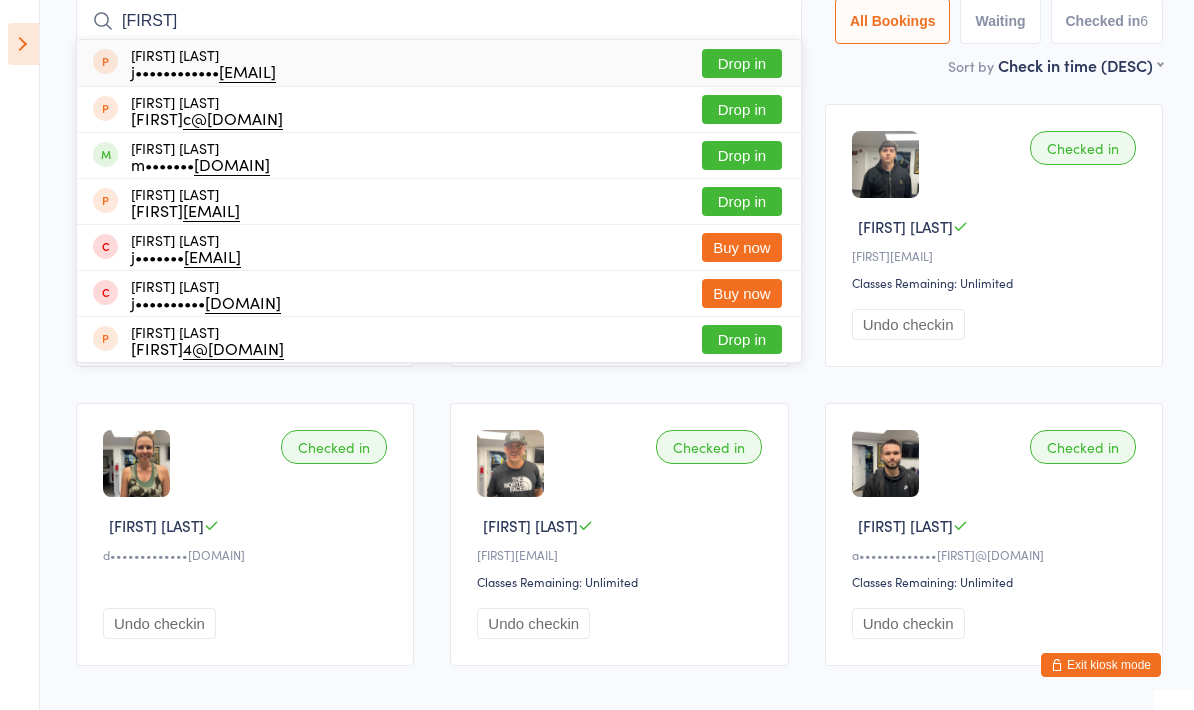 type on "[FIRST]" 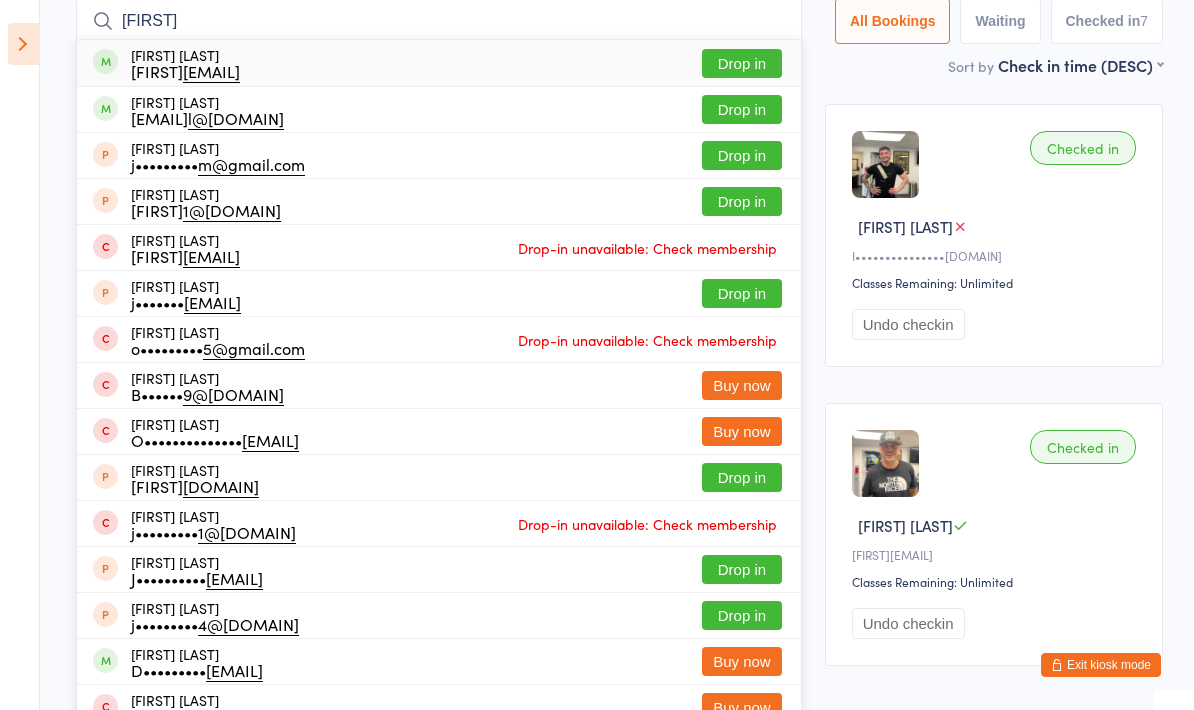 type on "[FIRST]" 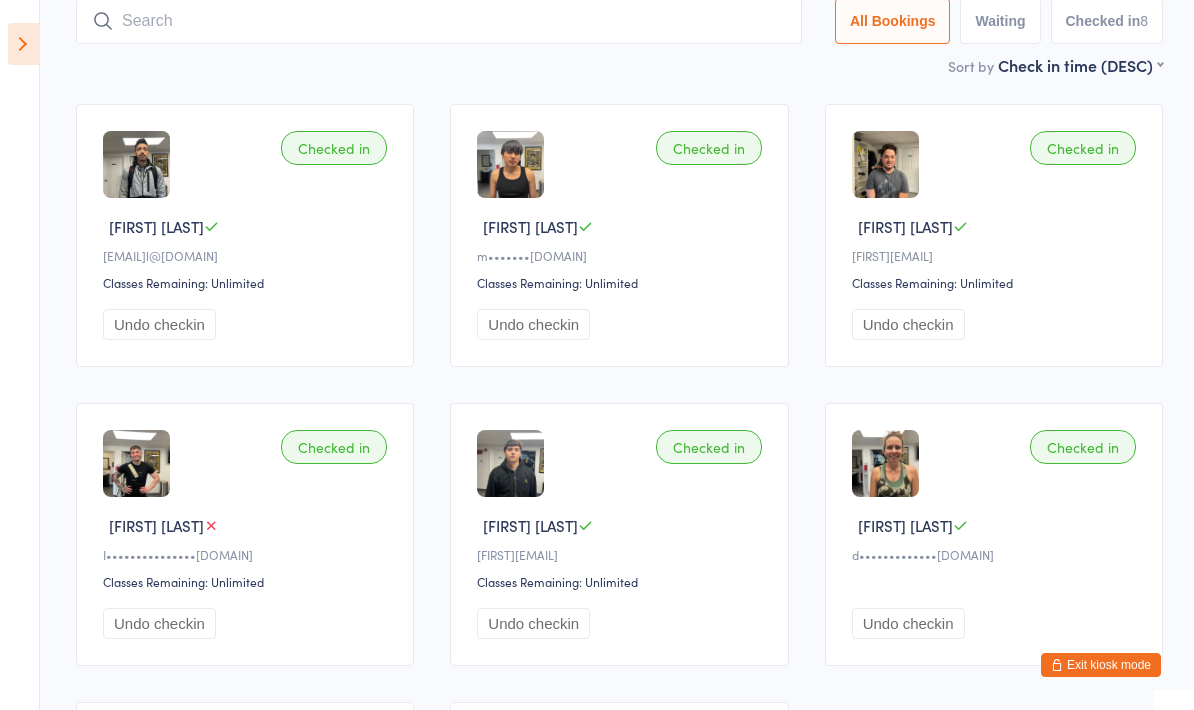 click at bounding box center (439, 21) 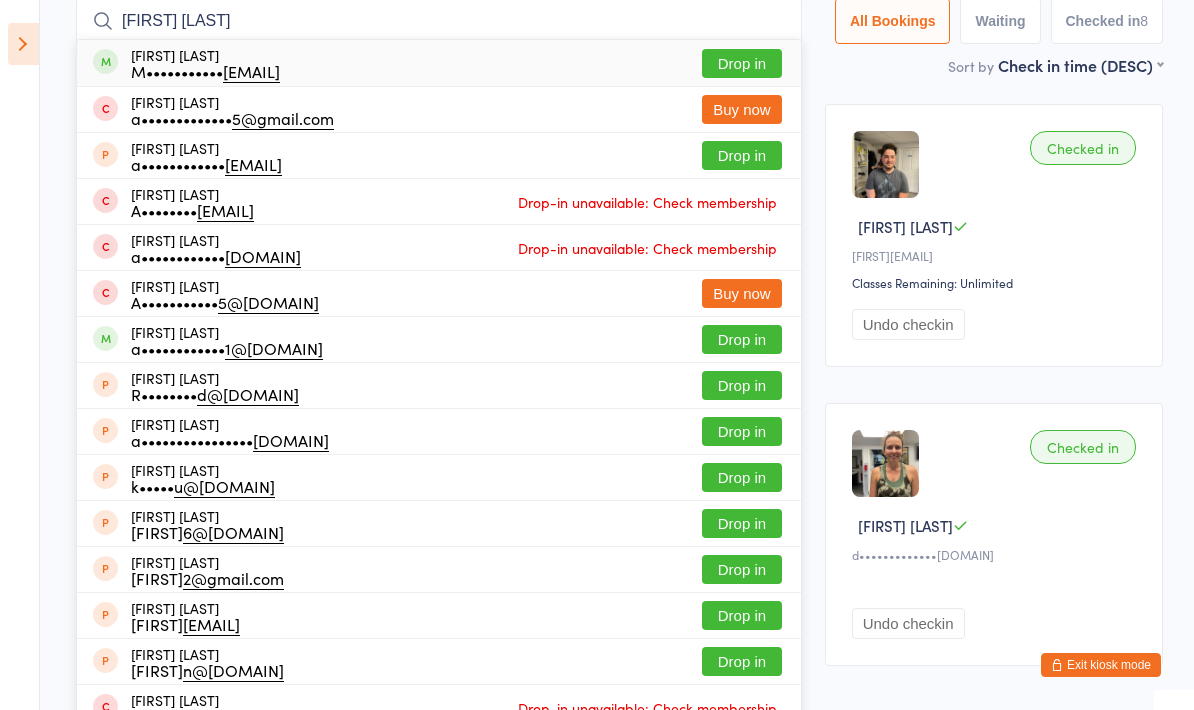 type on "[FIRST] [LAST]" 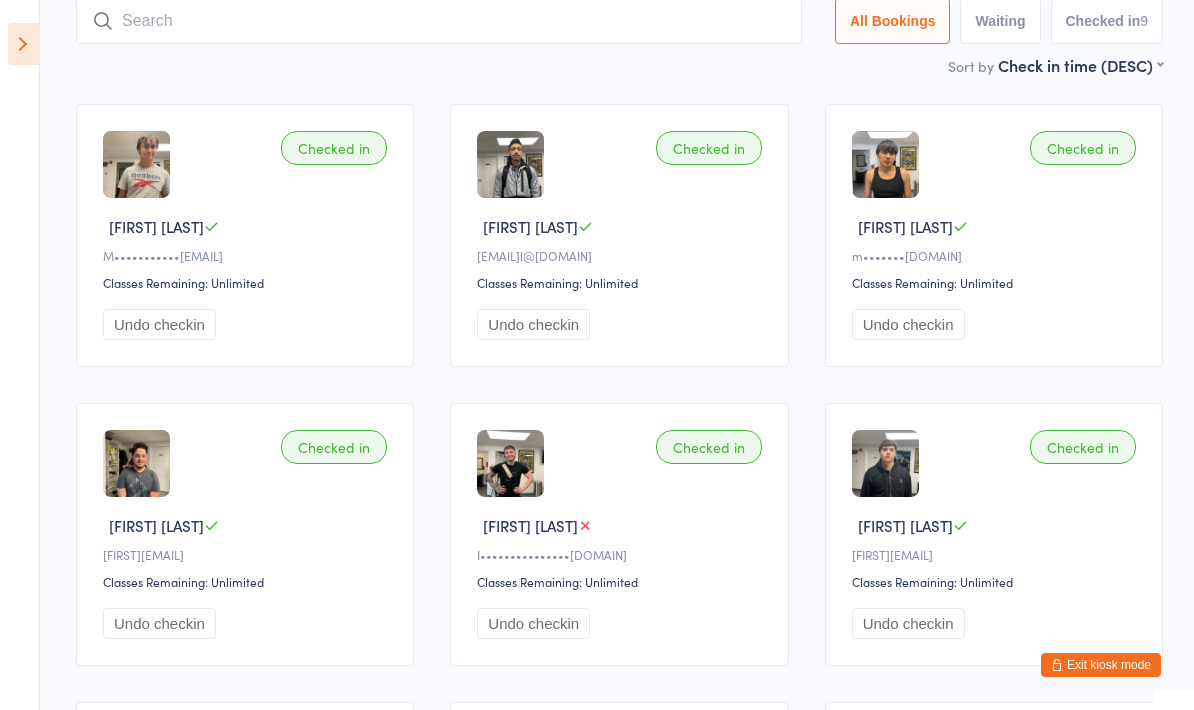 type on "K" 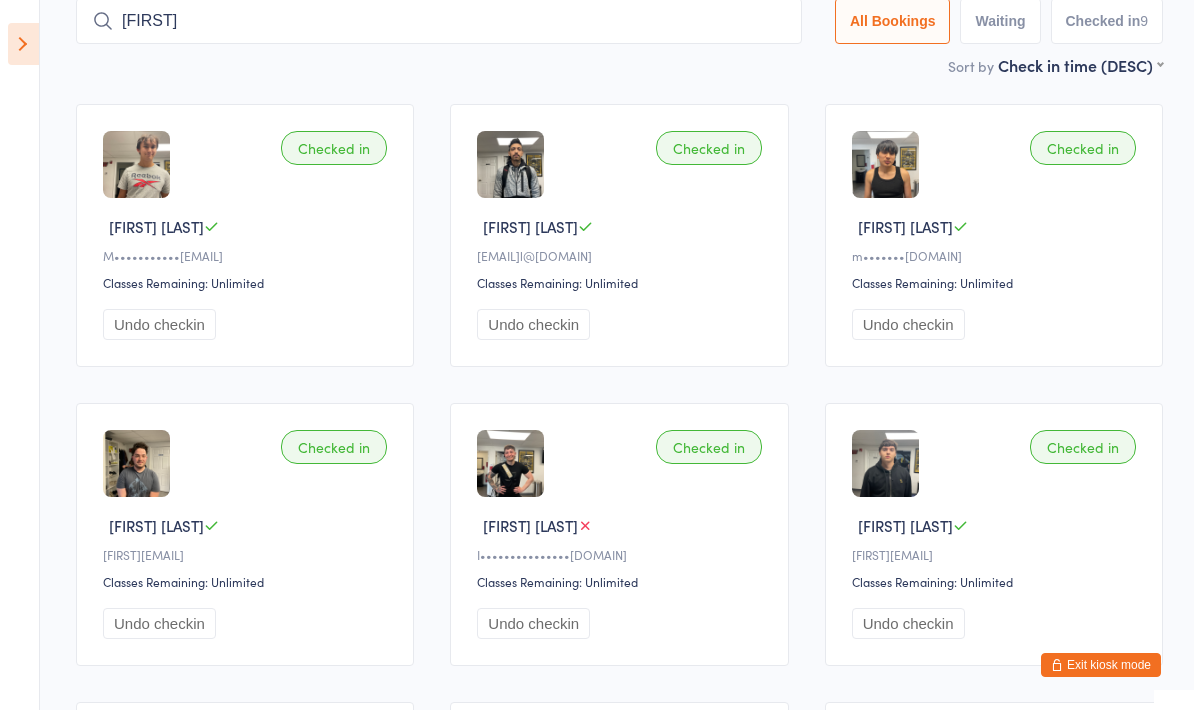 type on "[FIRST]" 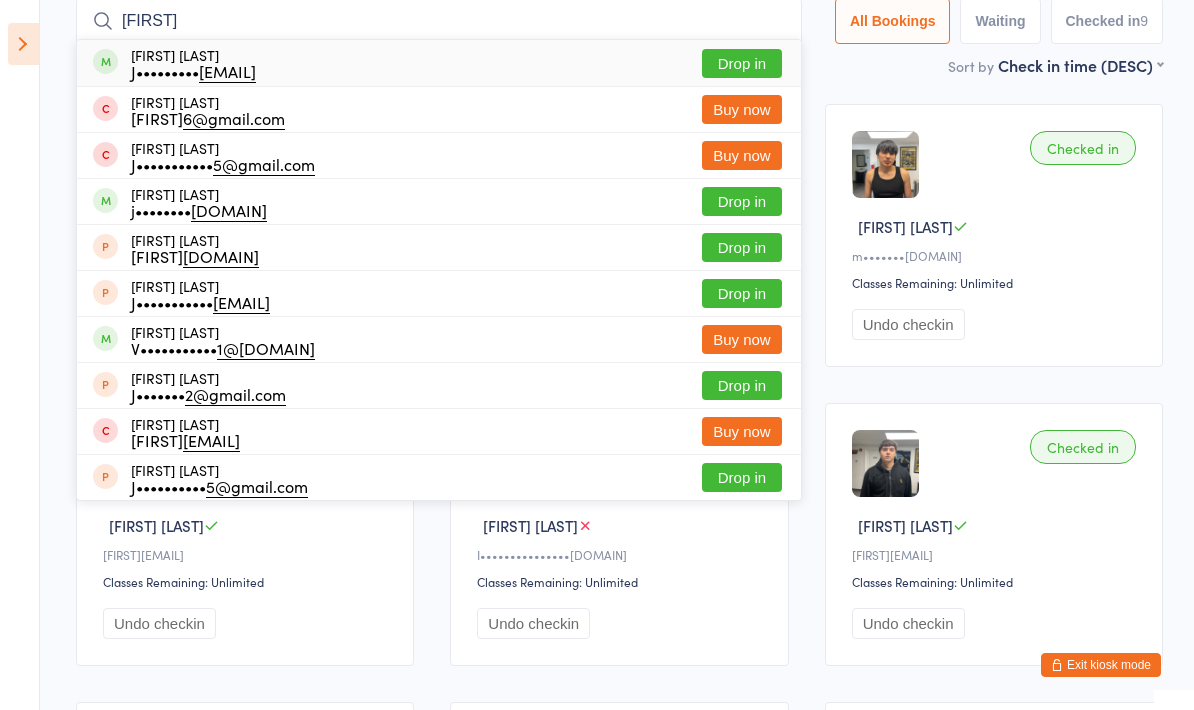 click on "Drop in" at bounding box center [742, 63] 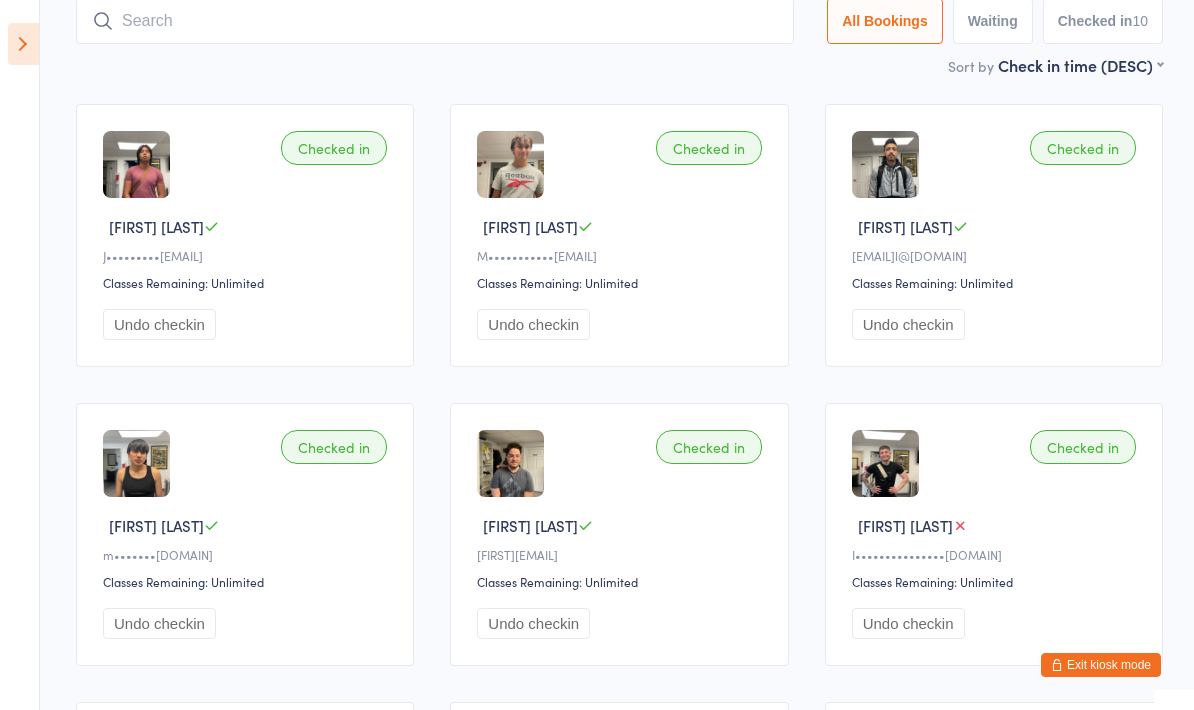 click at bounding box center [435, 21] 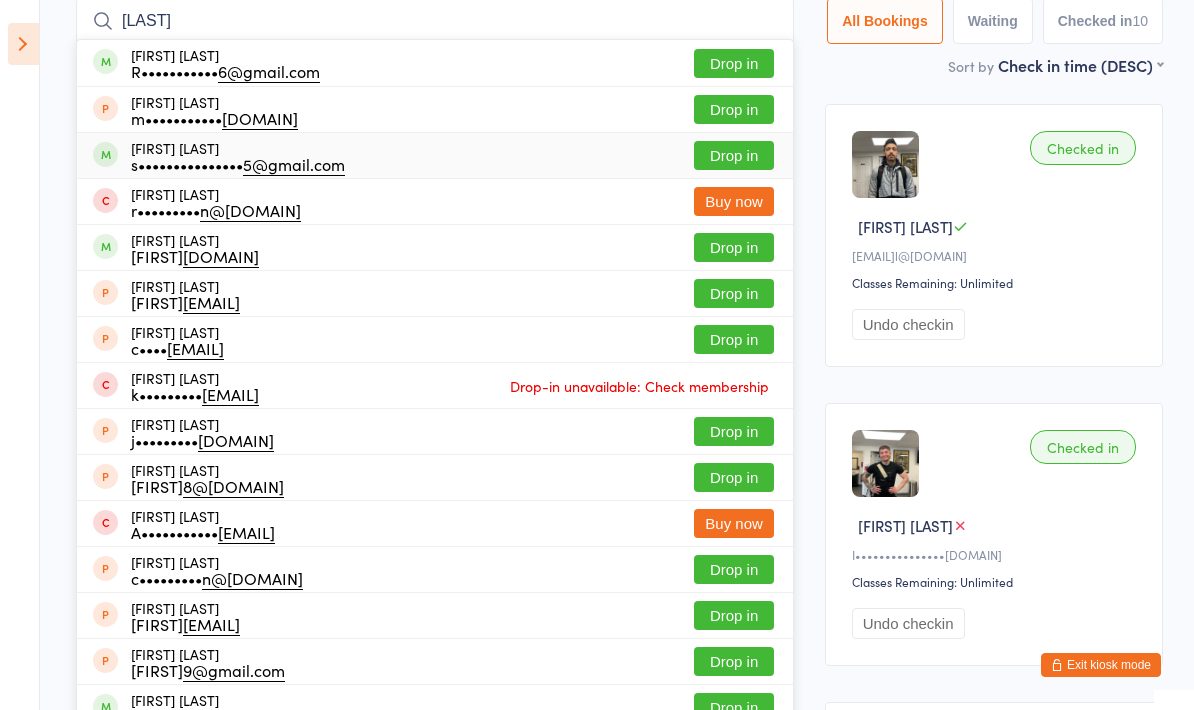 type on "[LAST]" 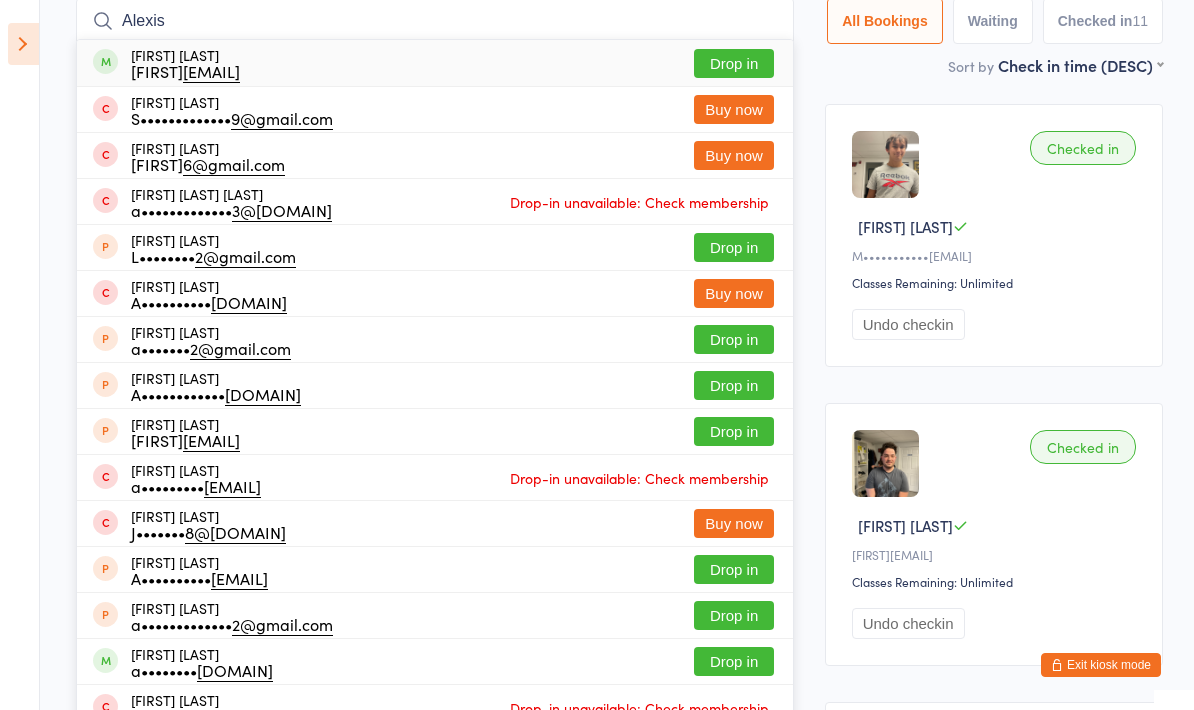 type on "Alexis" 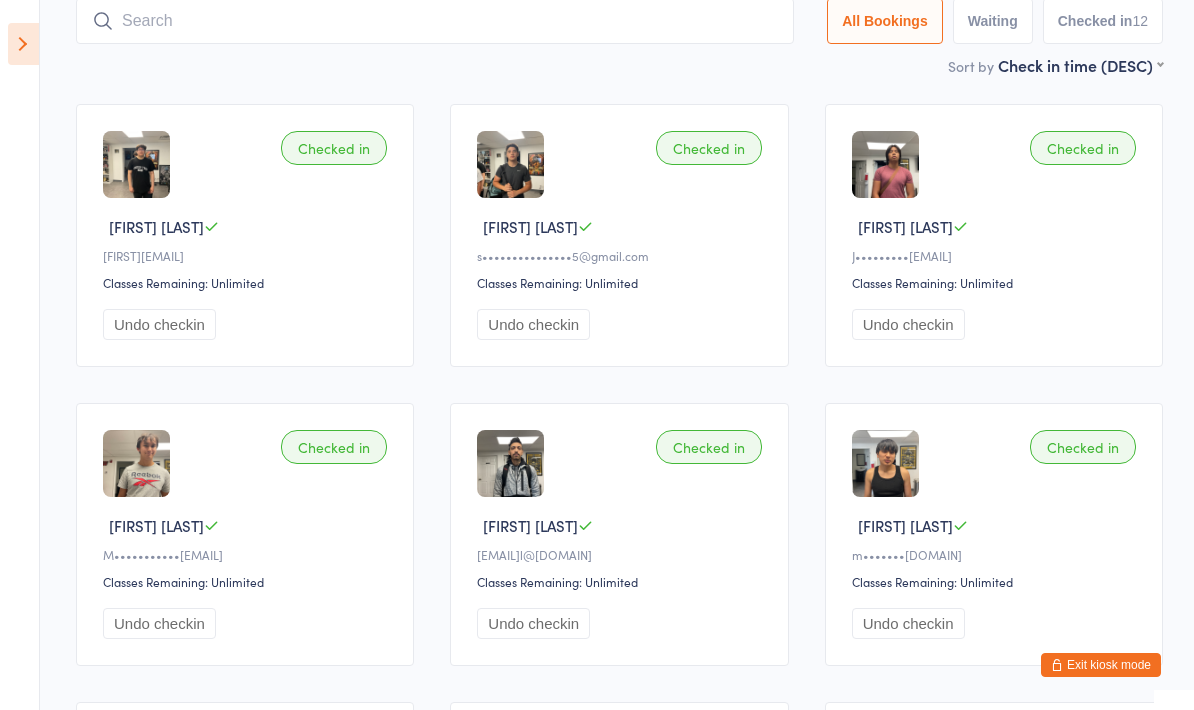 click at bounding box center (435, 21) 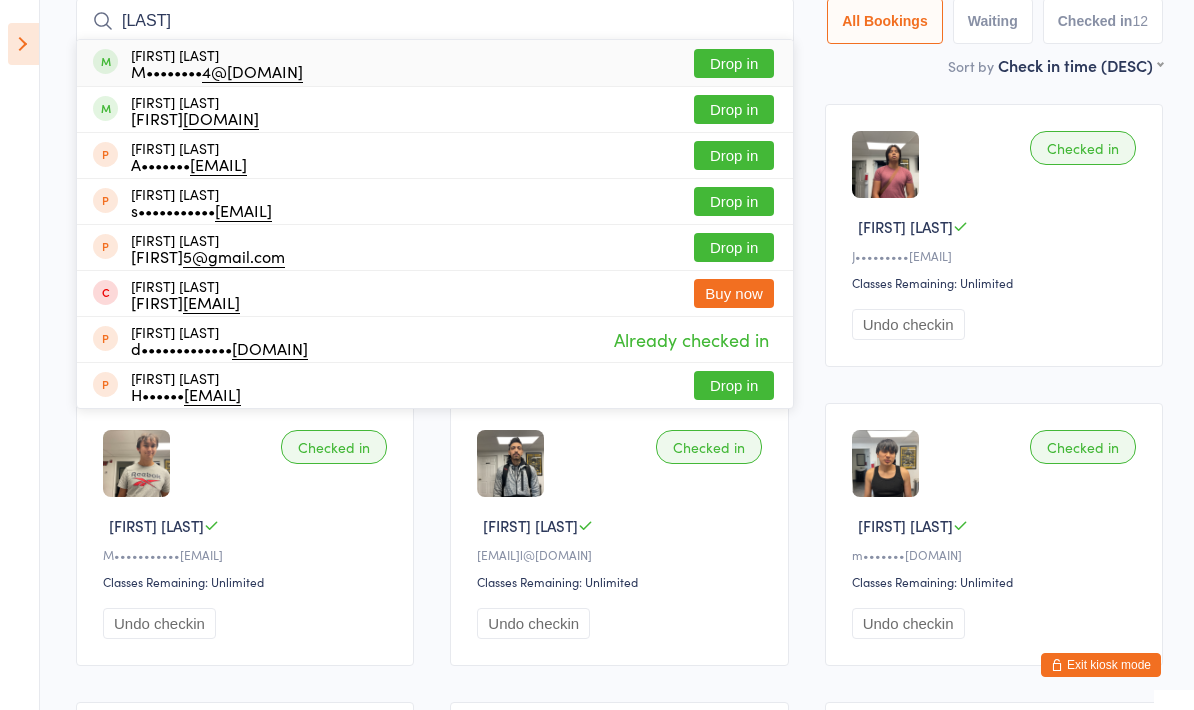 type on "[LAST]" 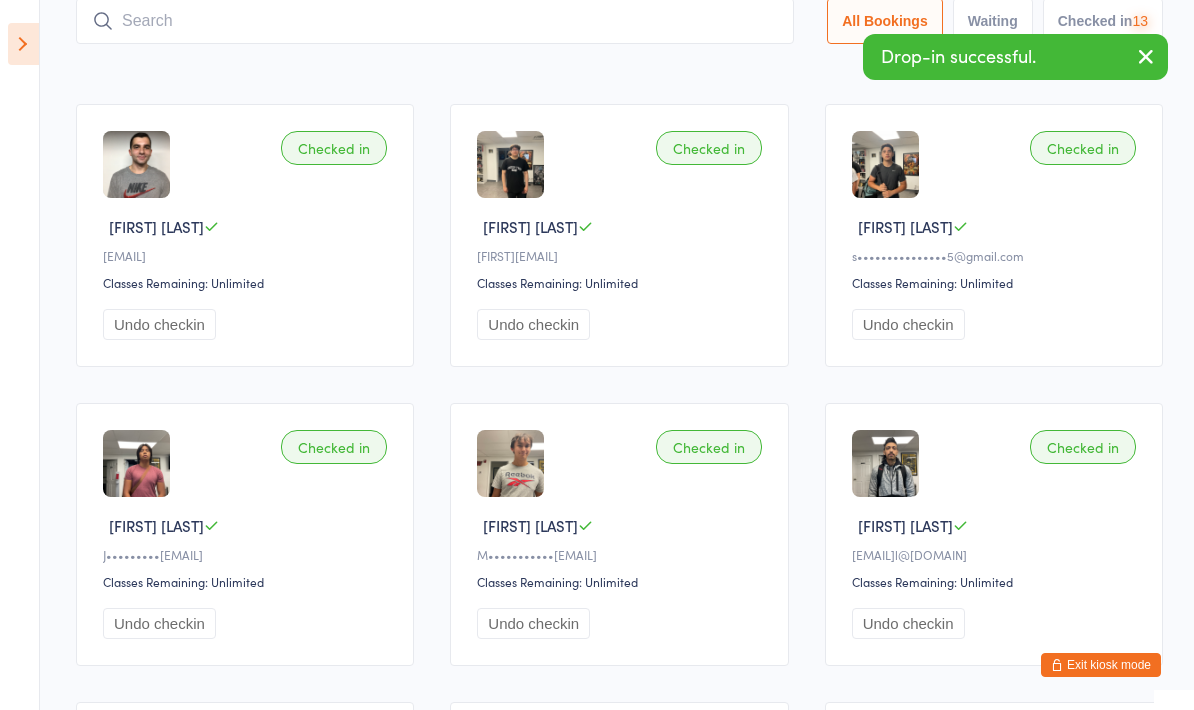click at bounding box center [435, 21] 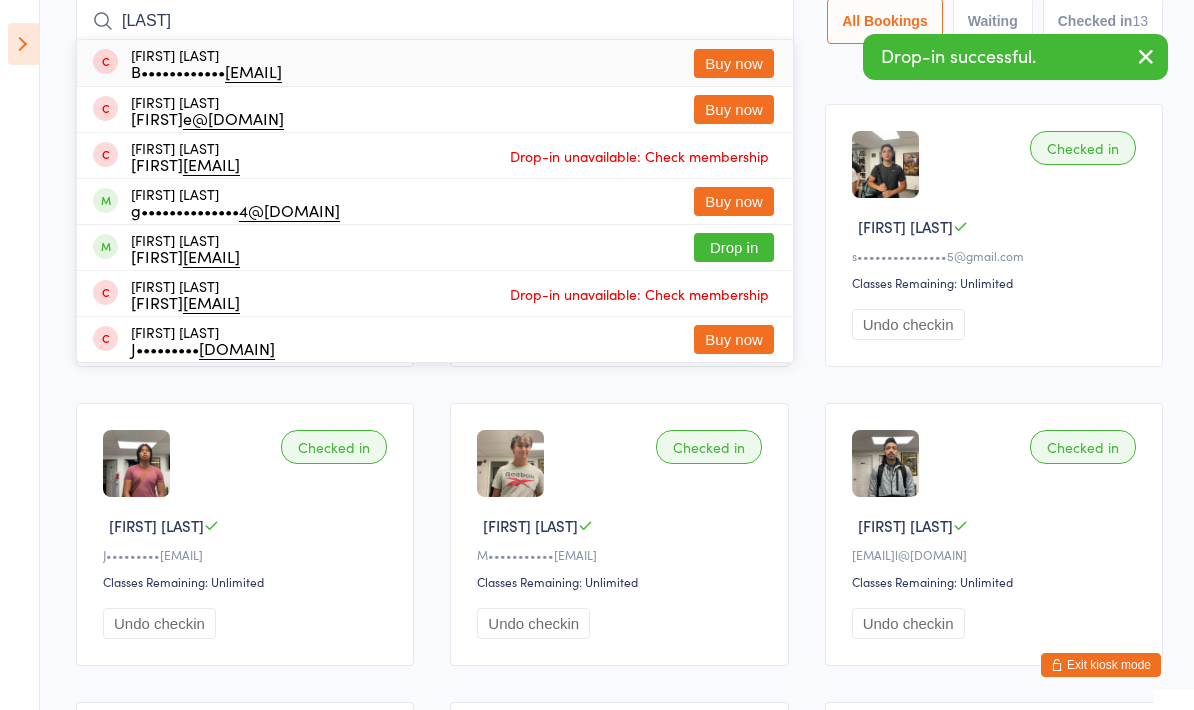 type on "[LAST]" 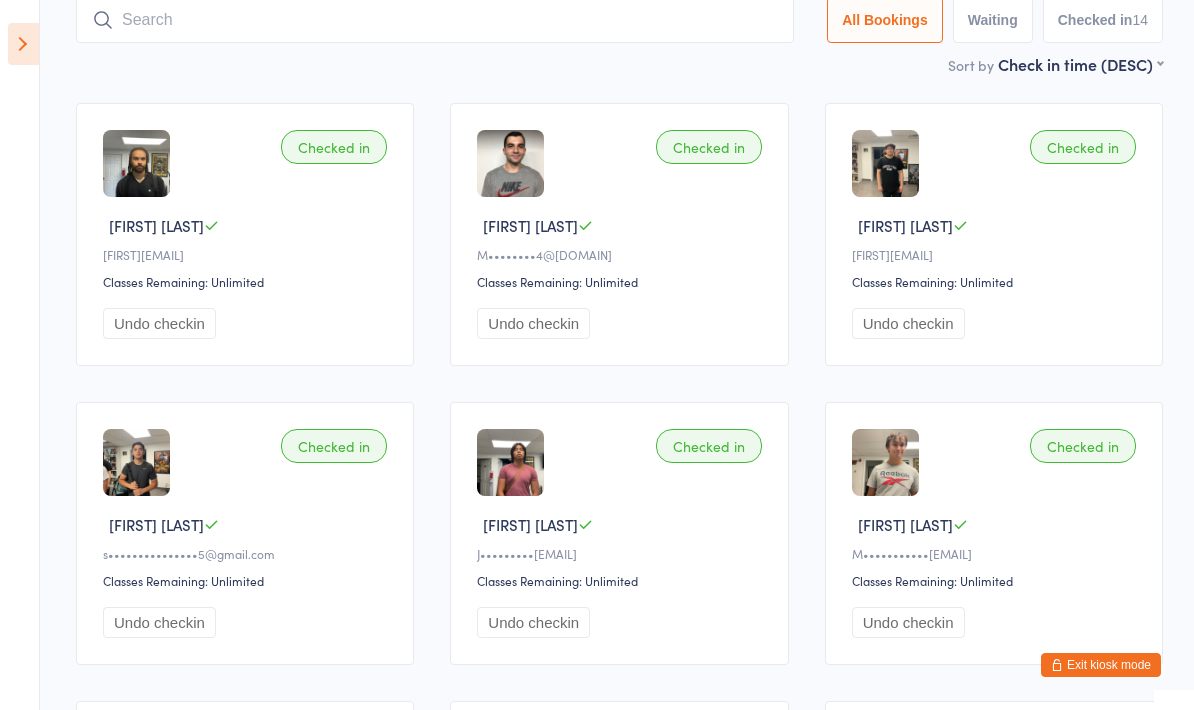 click at bounding box center (435, 20) 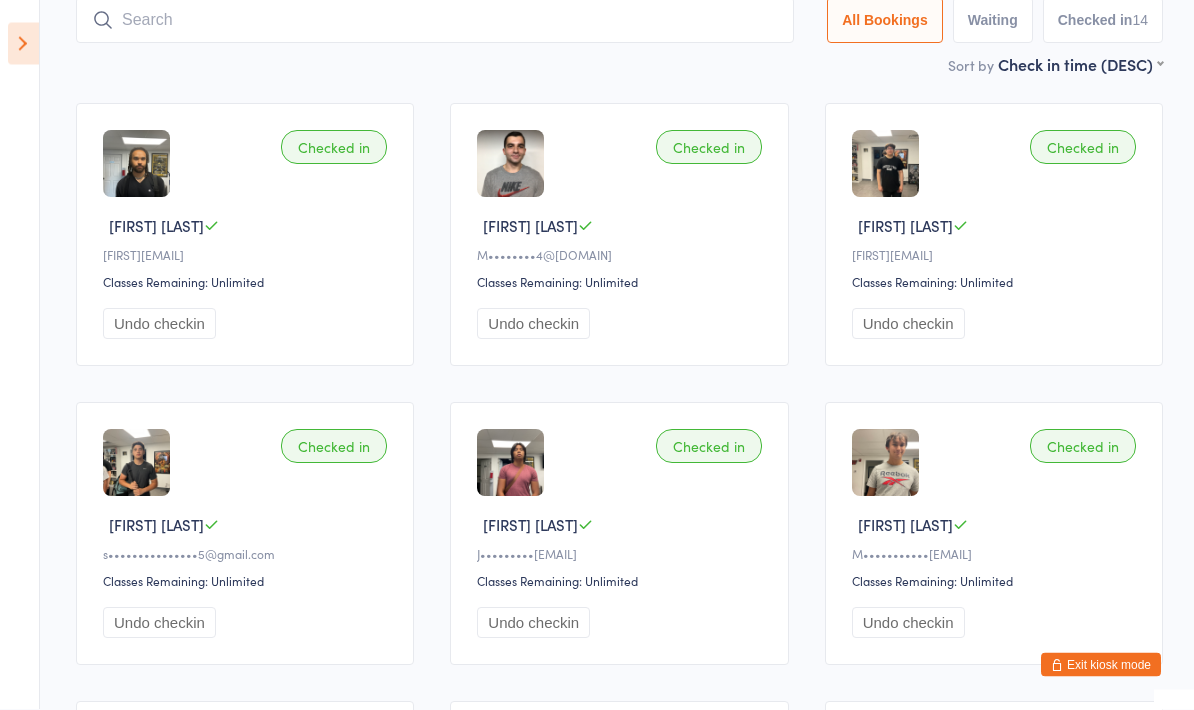 scroll, scrollTop: 134, scrollLeft: 0, axis: vertical 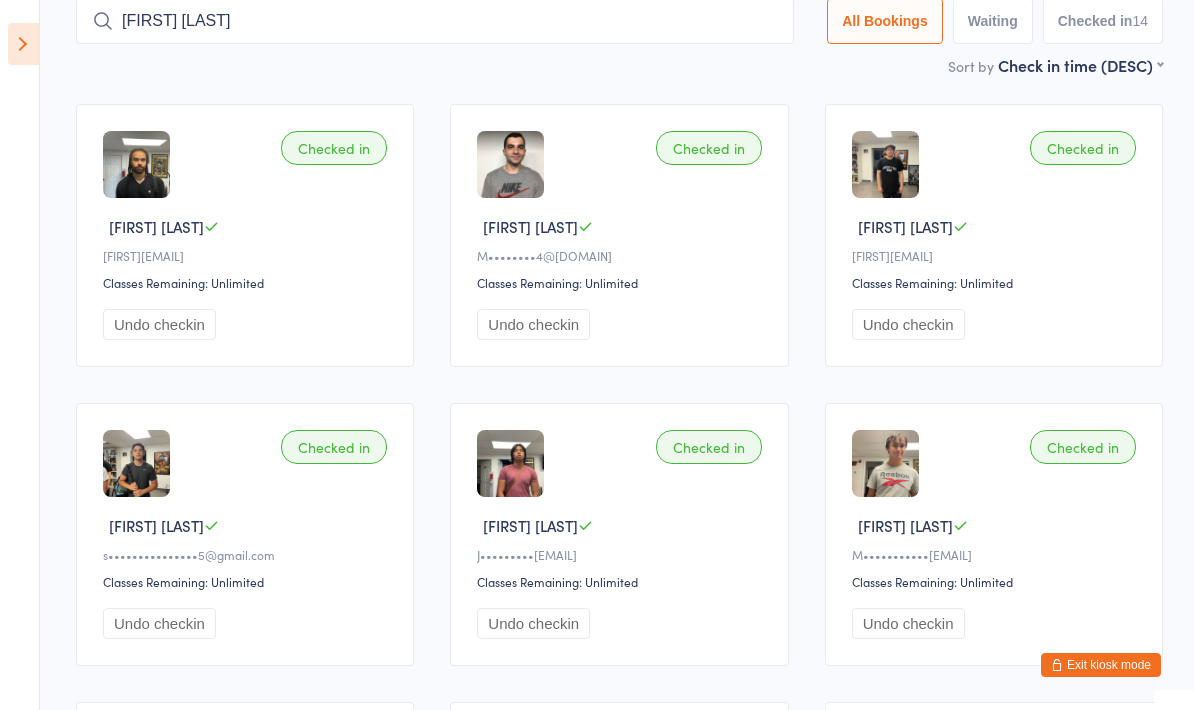 click on "Sort by   Check in time (DESC) First name (ASC) First name (DESC) Last name (ASC) Last name (DESC) Check in time (ASC) Check in time (DESC)" at bounding box center (619, 65) 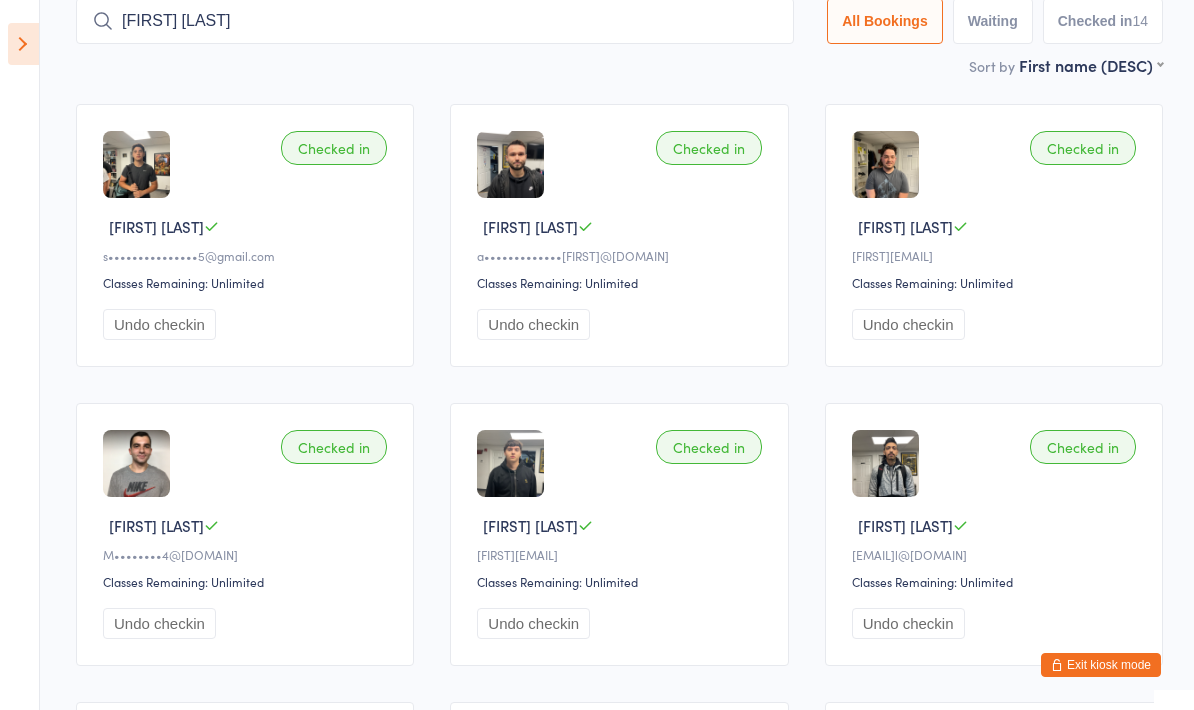 click on "[FIRST] [LAST]" at bounding box center [435, 21] 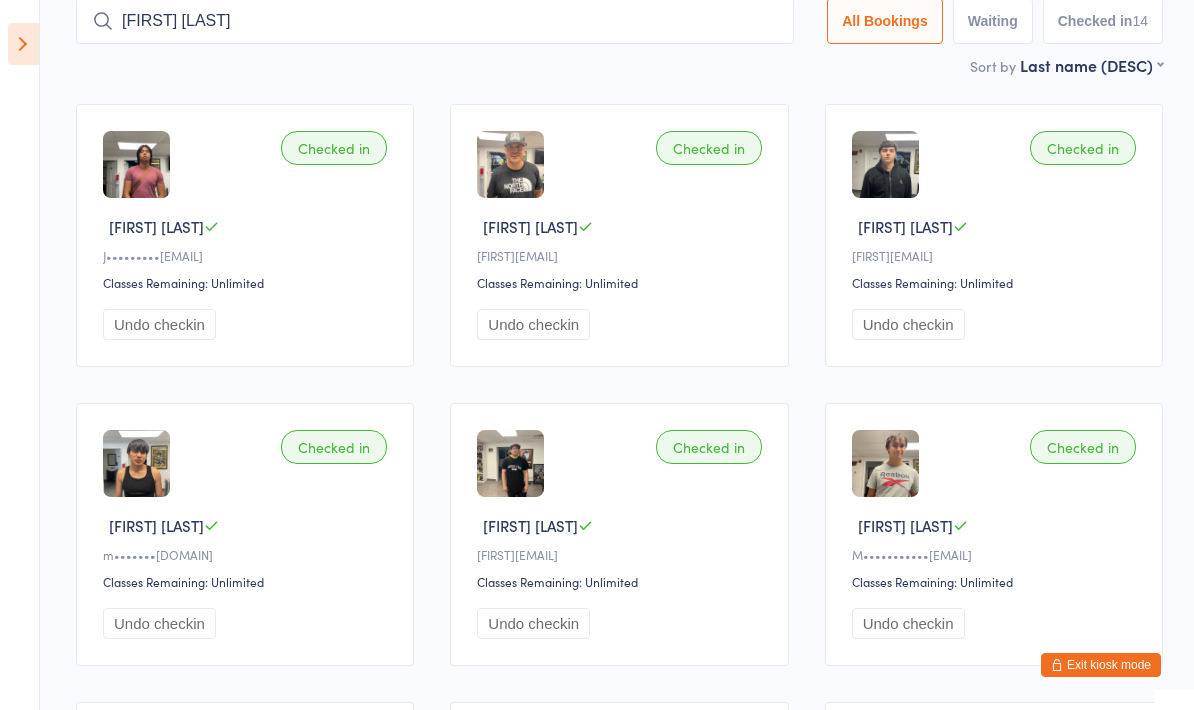 click on "[FIRST] [LAST]" at bounding box center [435, 21] 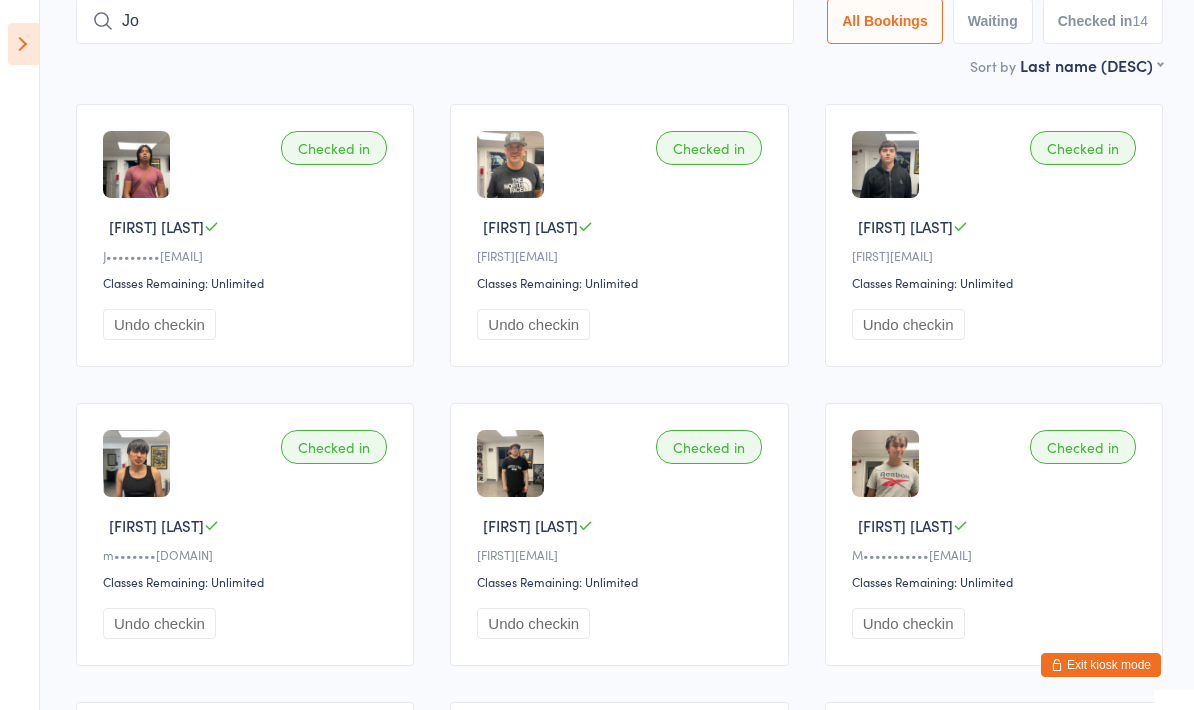 type on "J" 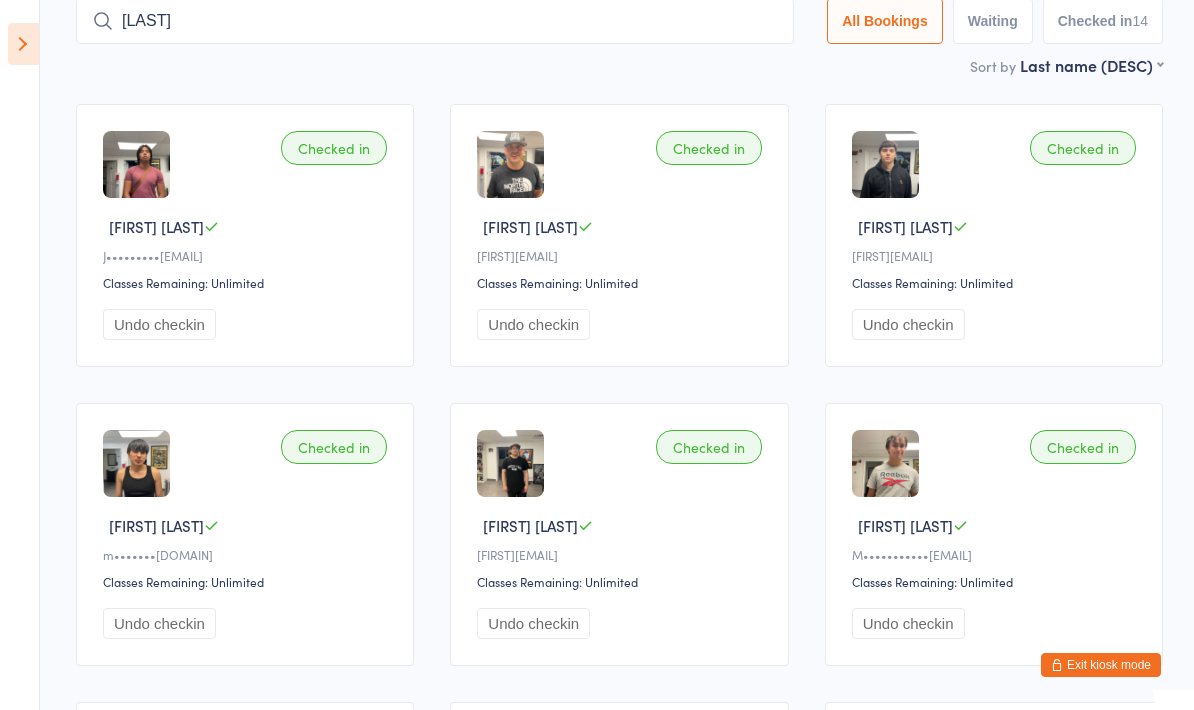 type on "[LAST]" 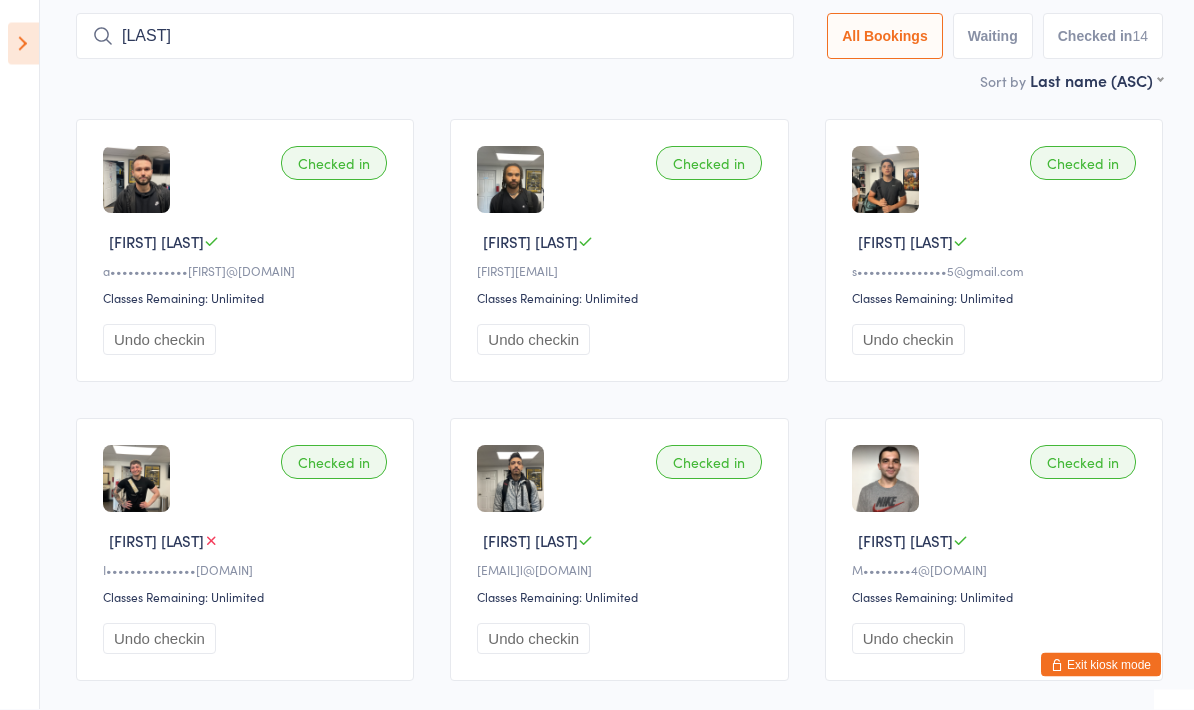 scroll, scrollTop: 0, scrollLeft: 0, axis: both 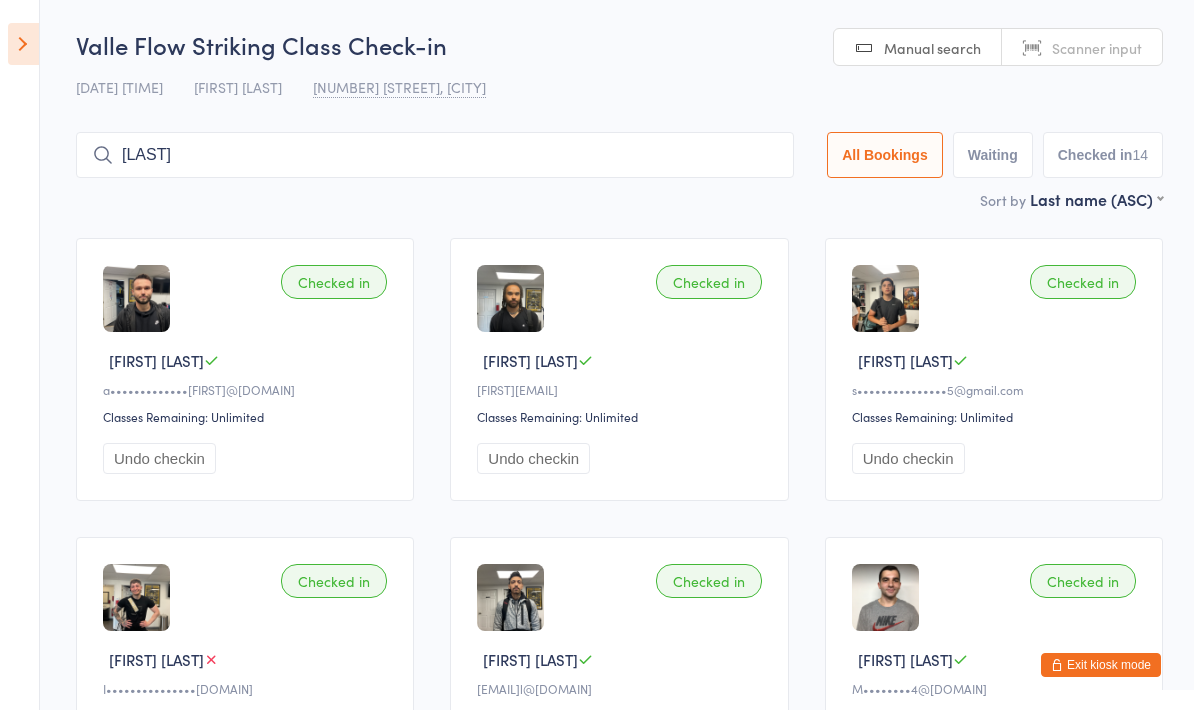 click on "Waiting" at bounding box center (993, 155) 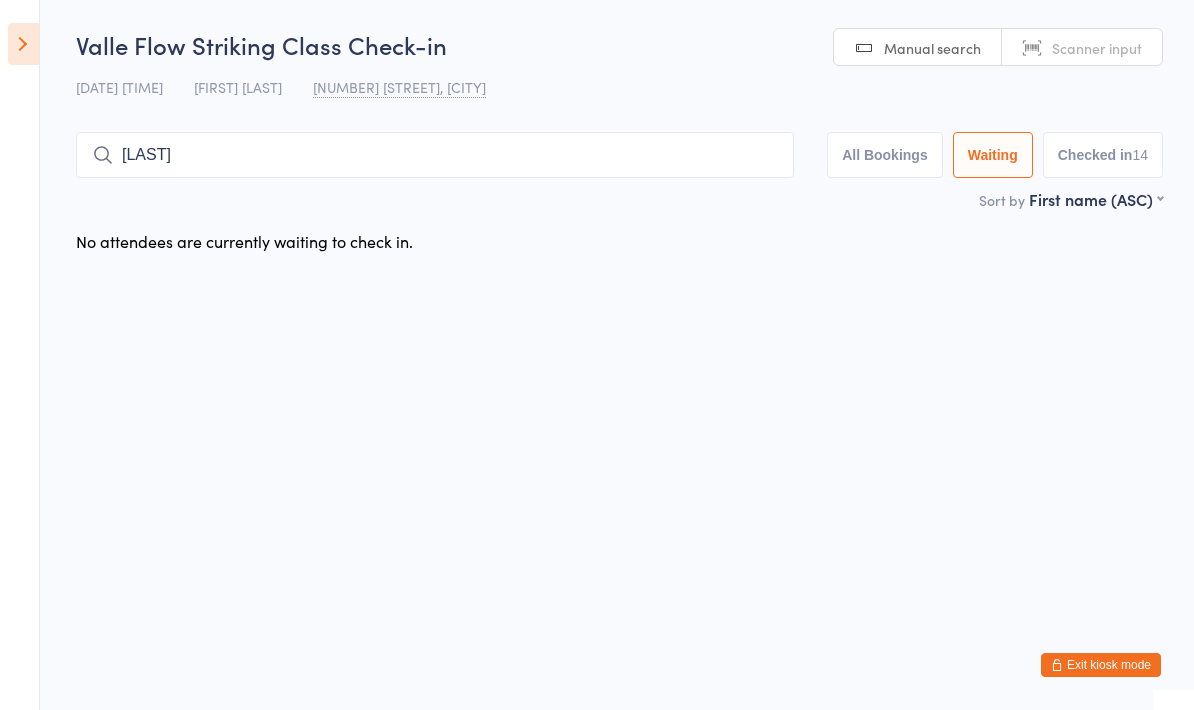 click on "All Bookings" at bounding box center (885, 155) 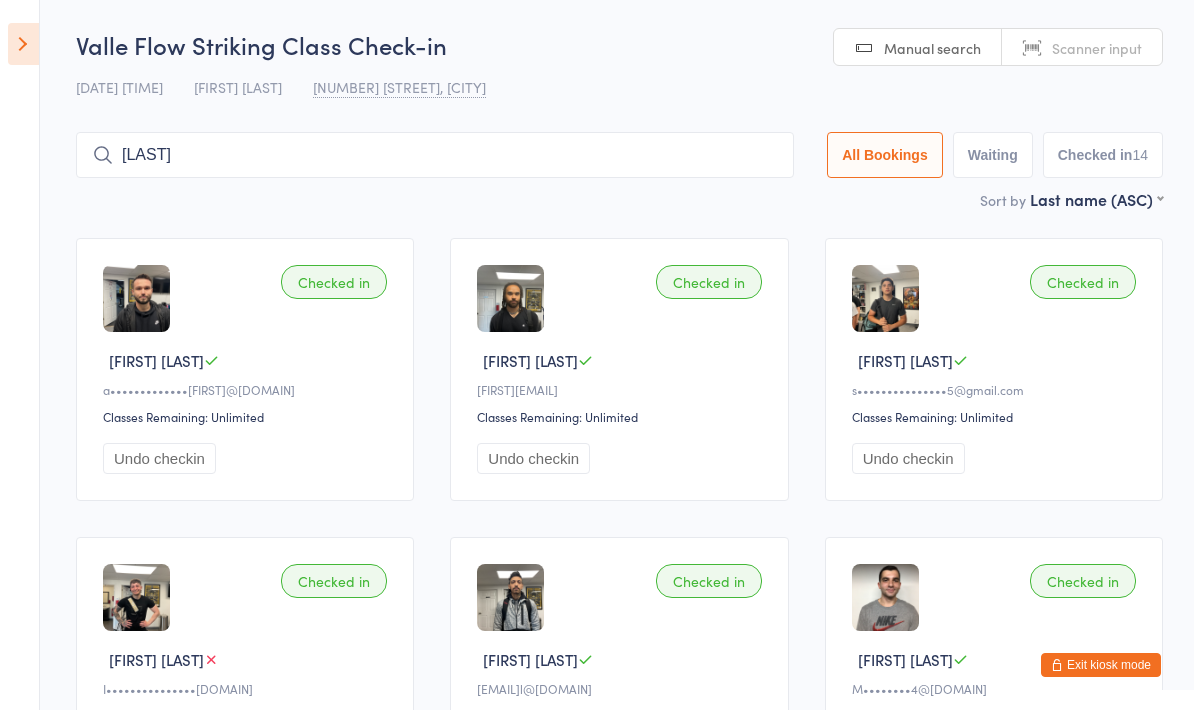 click on "Checked in  14" at bounding box center [1103, 155] 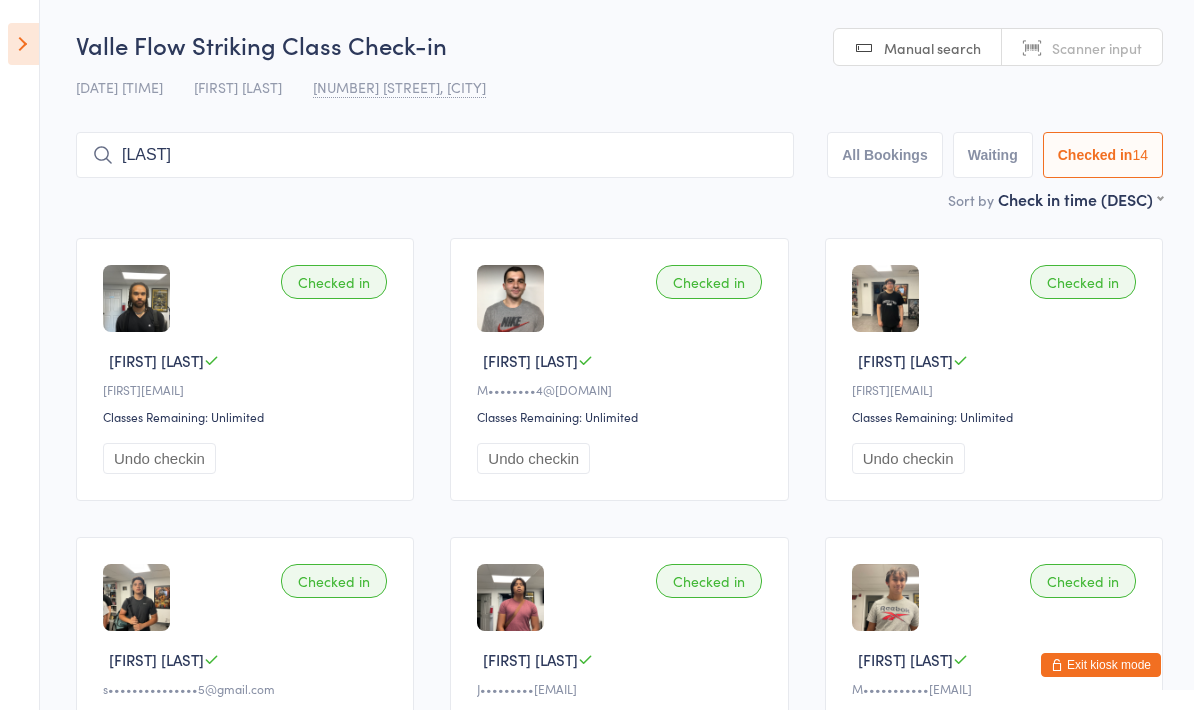 click on "All Bookings" at bounding box center [885, 155] 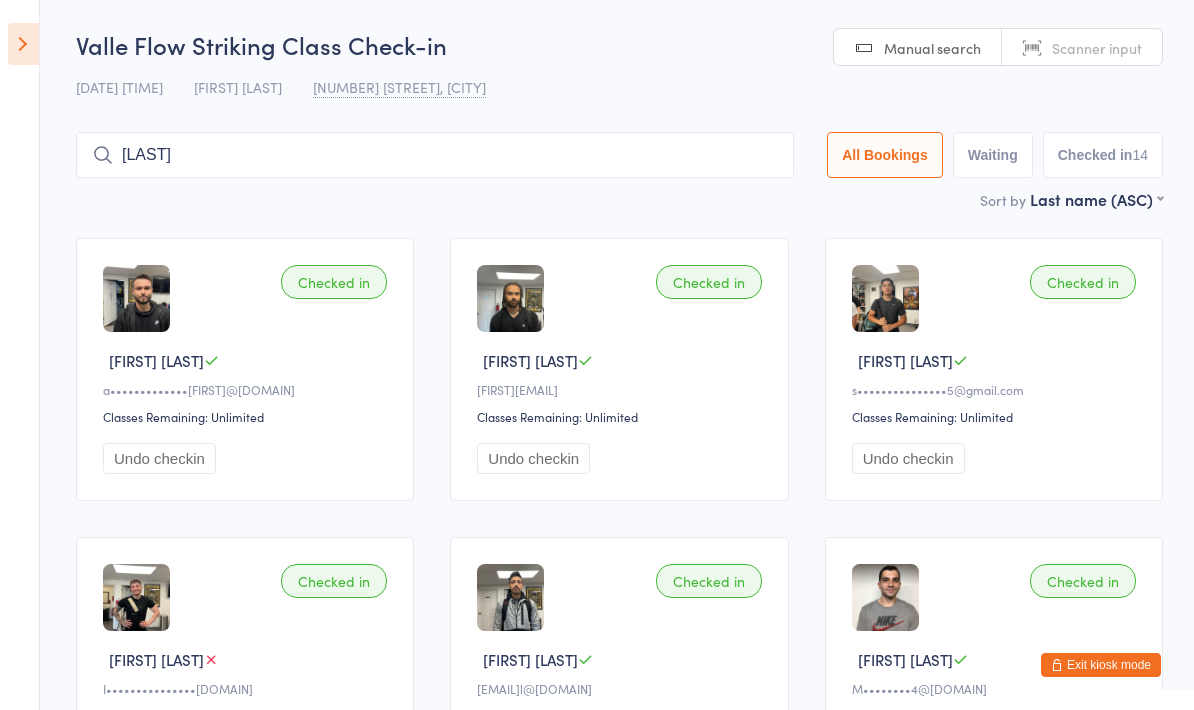 click on "[LAST]" at bounding box center (435, 155) 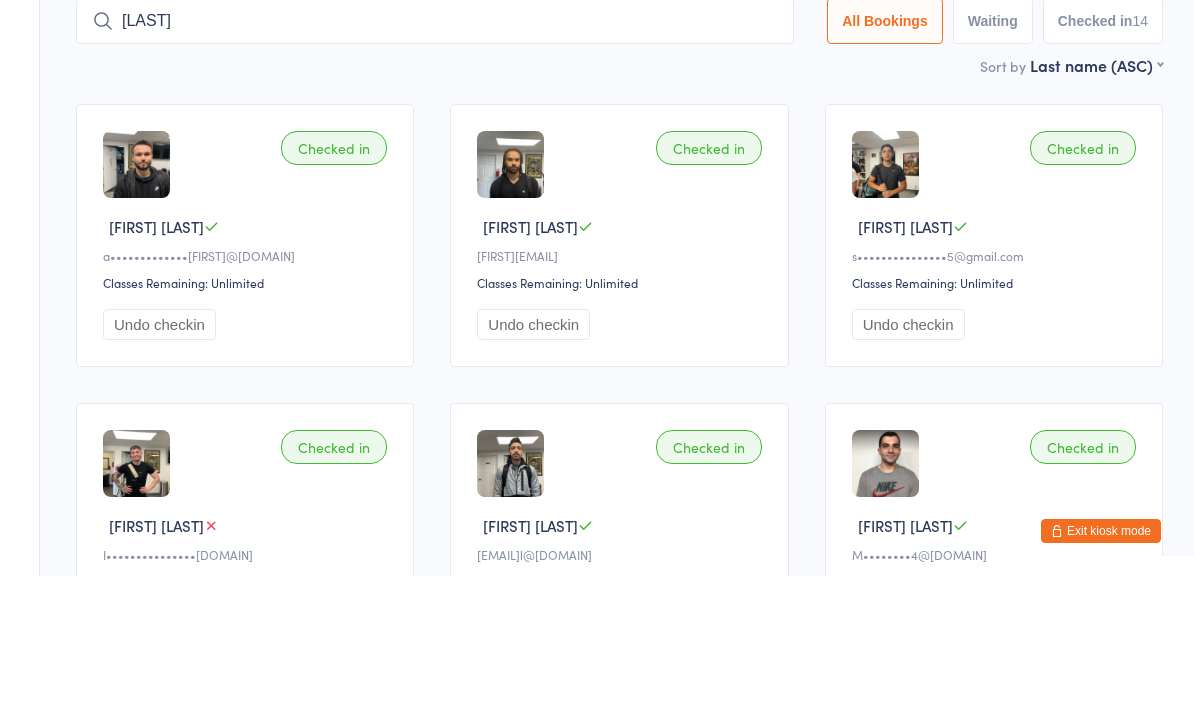 click on "[LAST]" at bounding box center [435, 155] 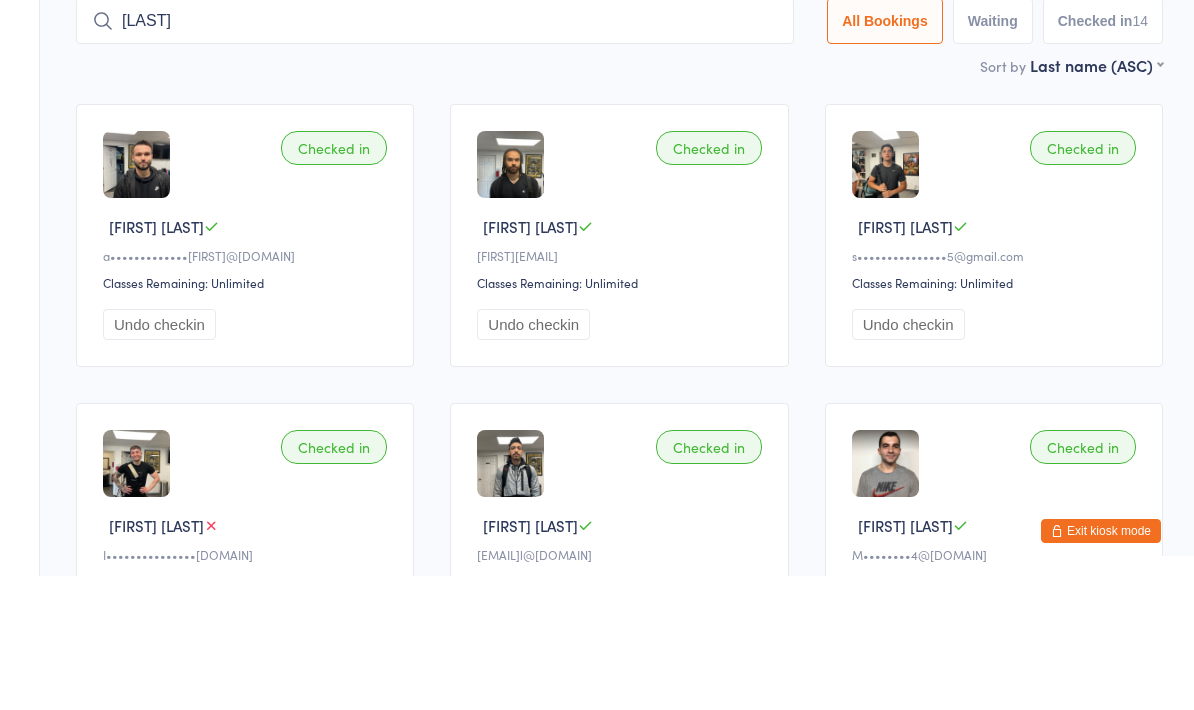 type on "[LAST]" 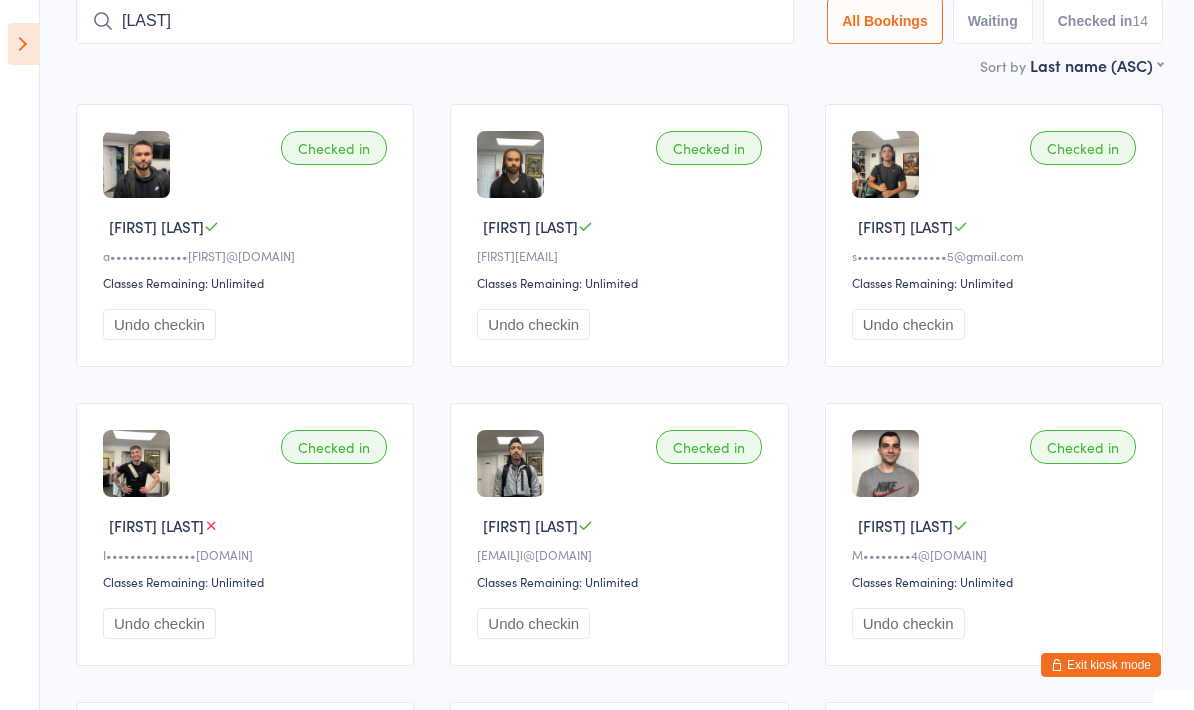 click on "First name (ASC) First name (DESC) Last name (ASC) Last name (DESC) Check in time (ASC) Check in time (DESC)" at bounding box center (1096, 62) 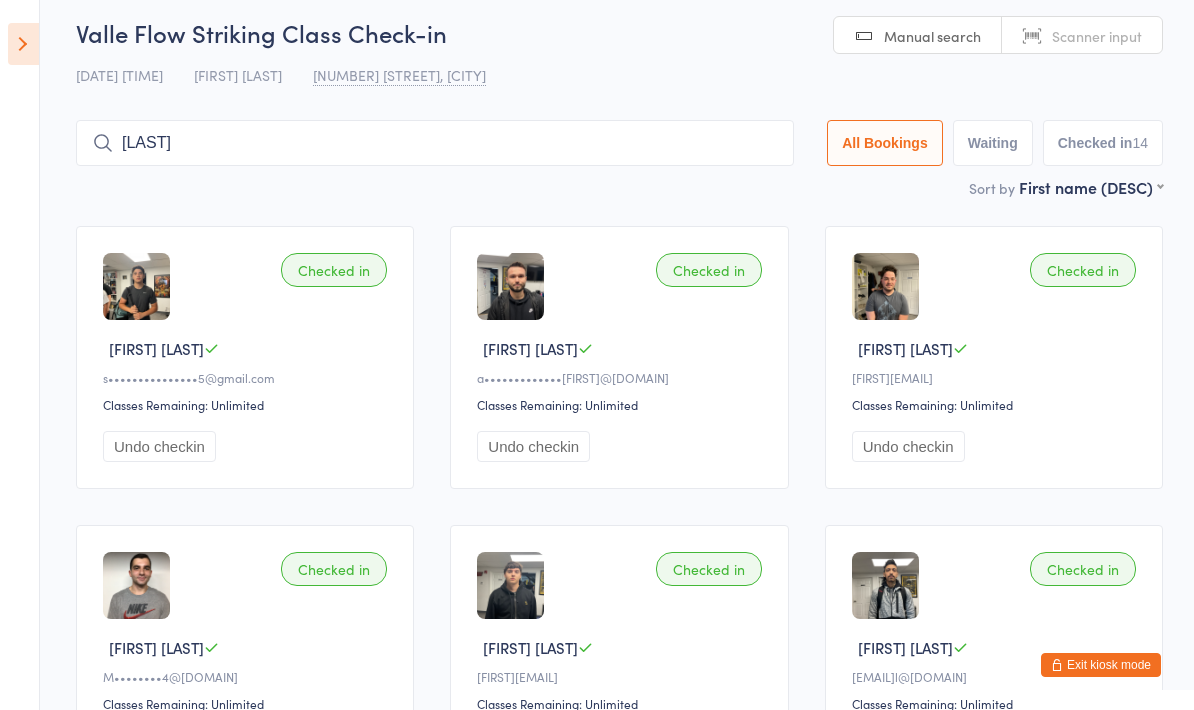 scroll, scrollTop: 9, scrollLeft: 0, axis: vertical 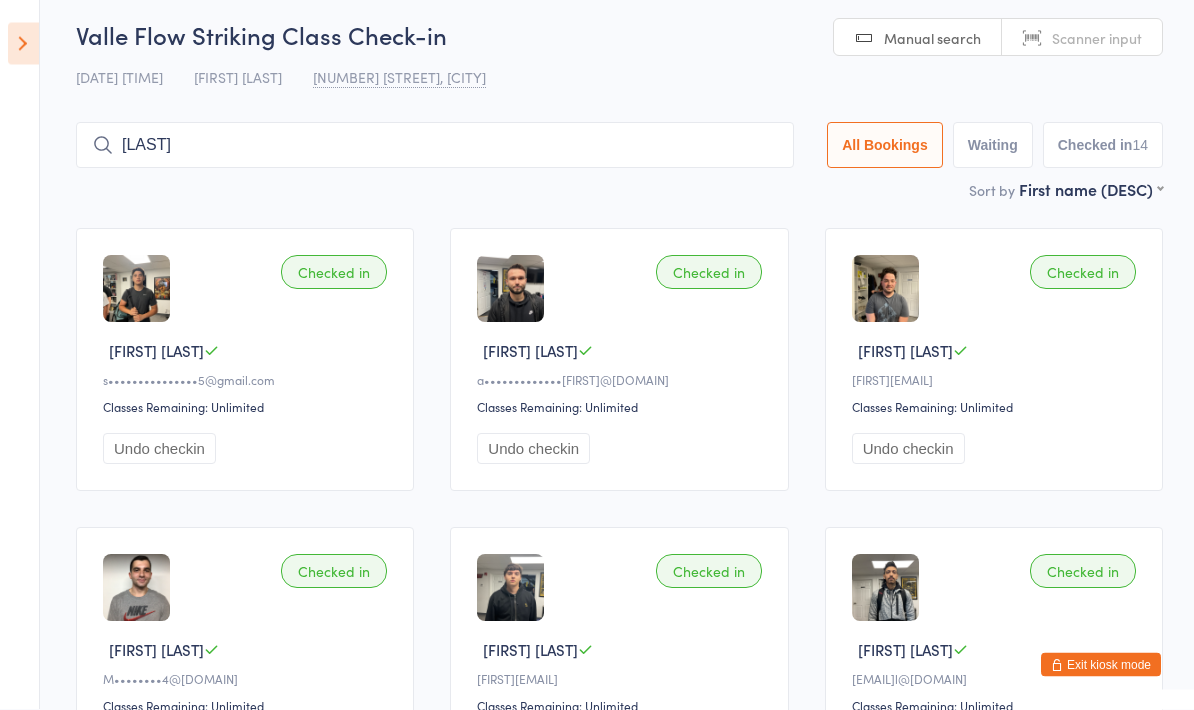click on "First name (ASC) First name (DESC) Last name (ASC) Last name (DESC) Check in time (ASC) Check in time (DESC)" at bounding box center [1091, 187] 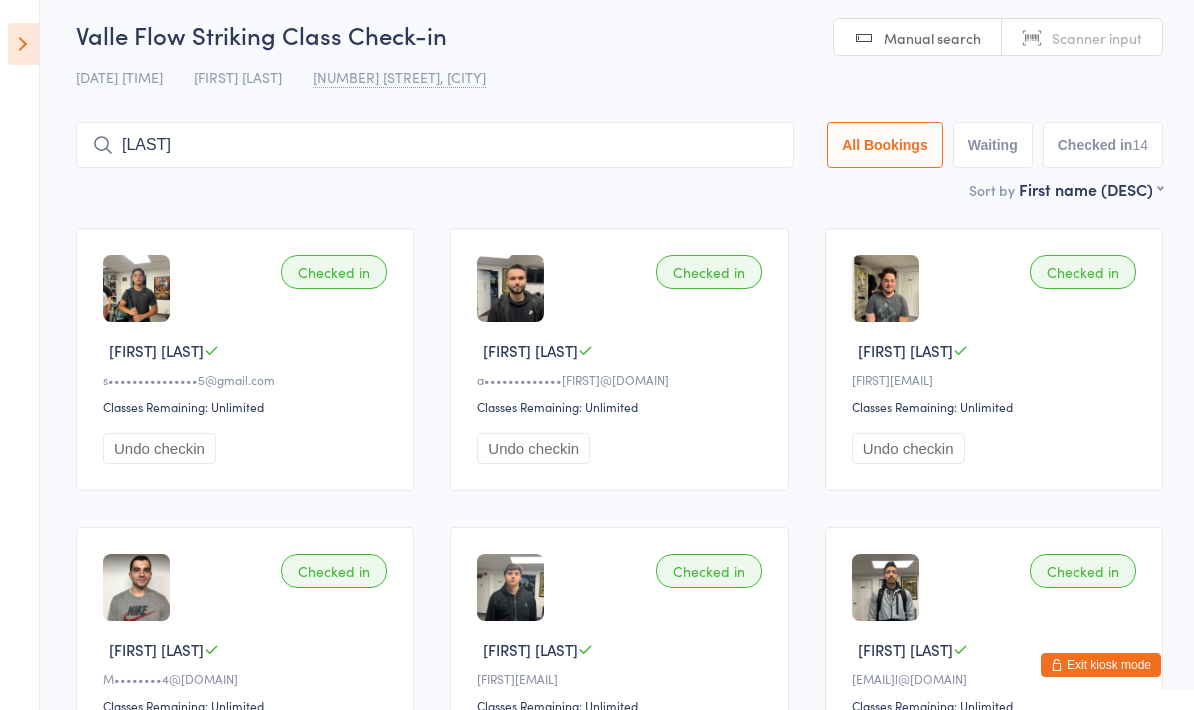 click on "Valle Flow Striking Class Check-in 4 Aug 8:00pm [FIRST] [LAST] [NUMBER] [STREET], [CITY] Manual search Scanner input [LAST] All Bookings Waiting Checked in 14" at bounding box center [619, 98] 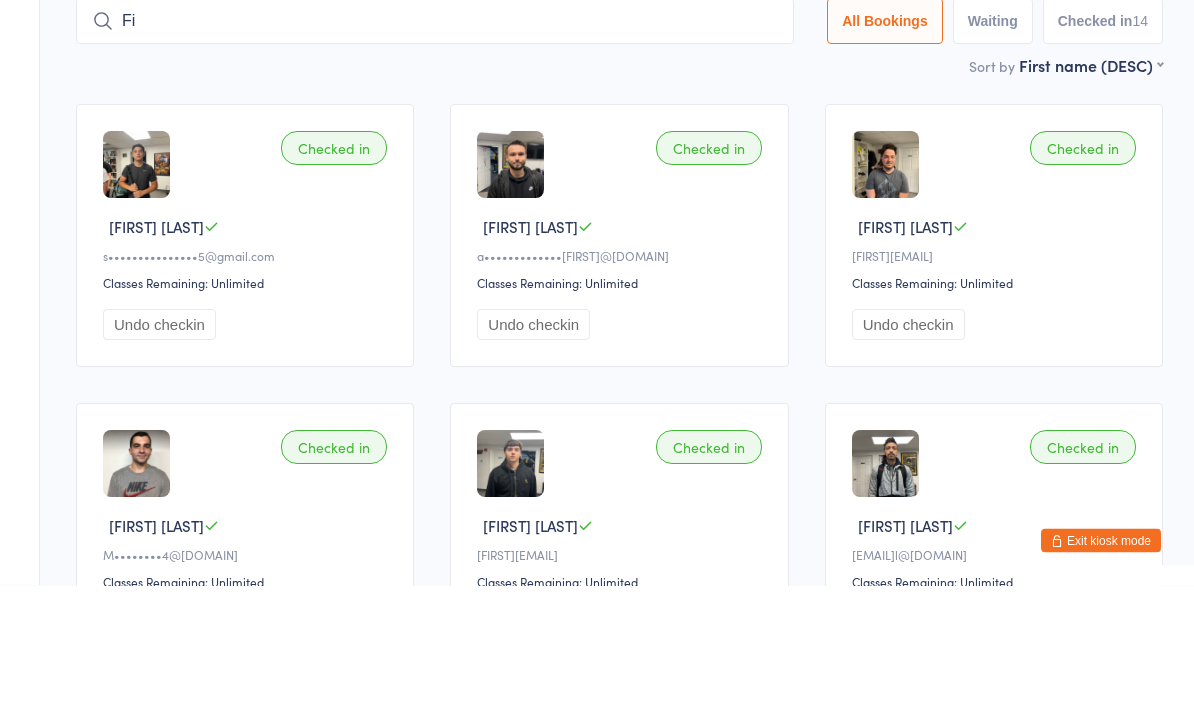 type on "F" 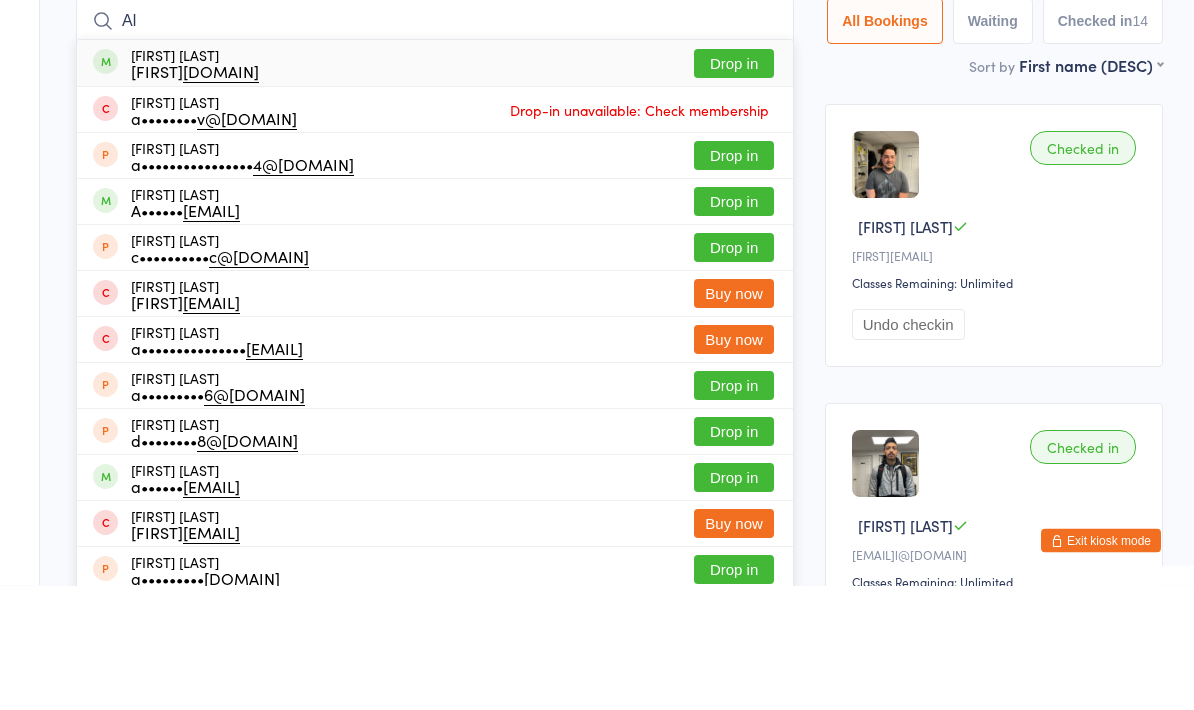 type on "A" 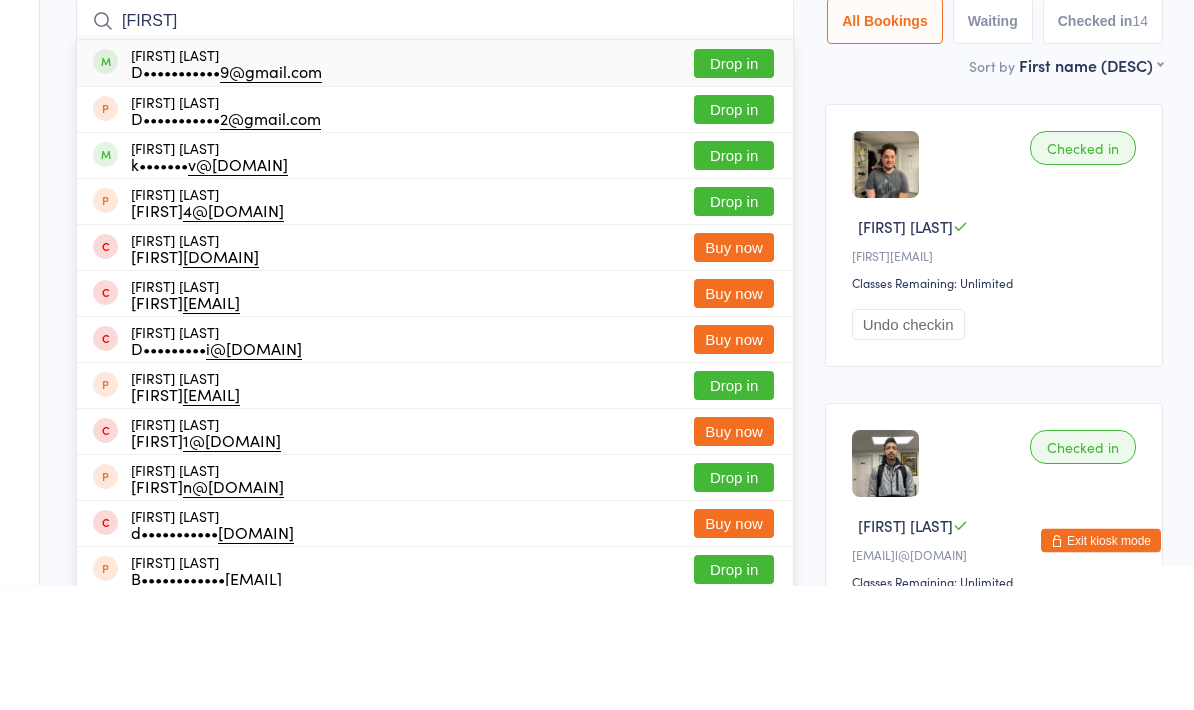 type on "[FIRST]" 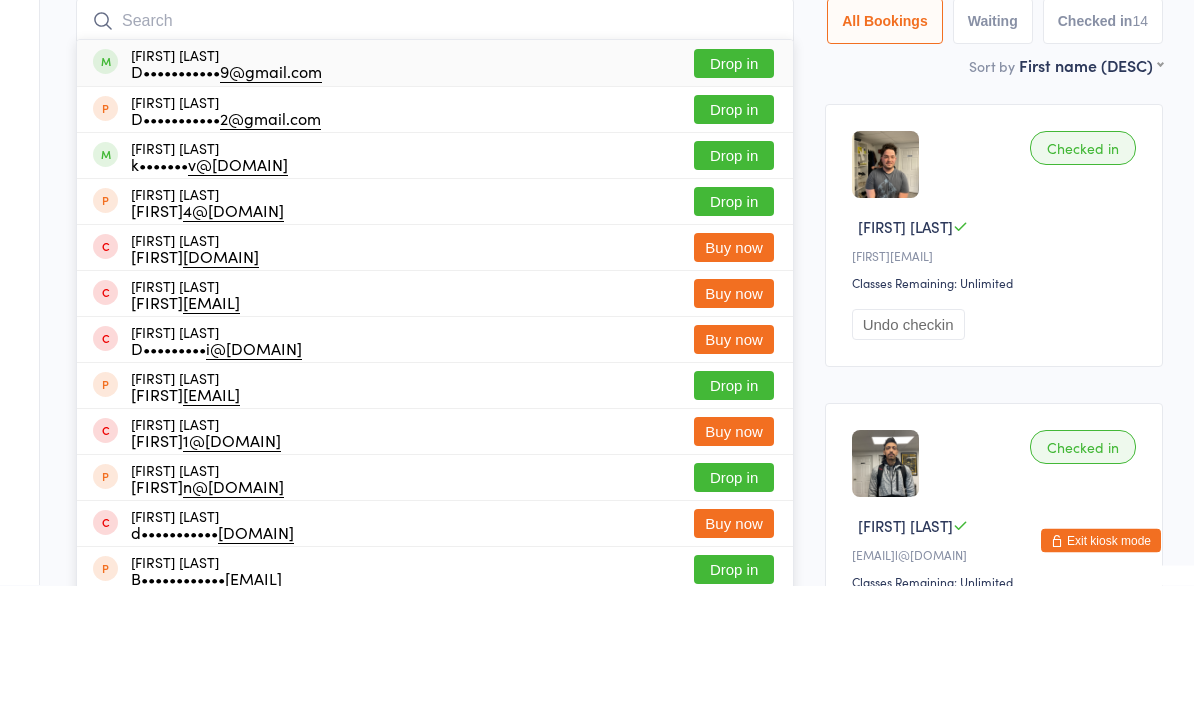 scroll, scrollTop: 134, scrollLeft: 0, axis: vertical 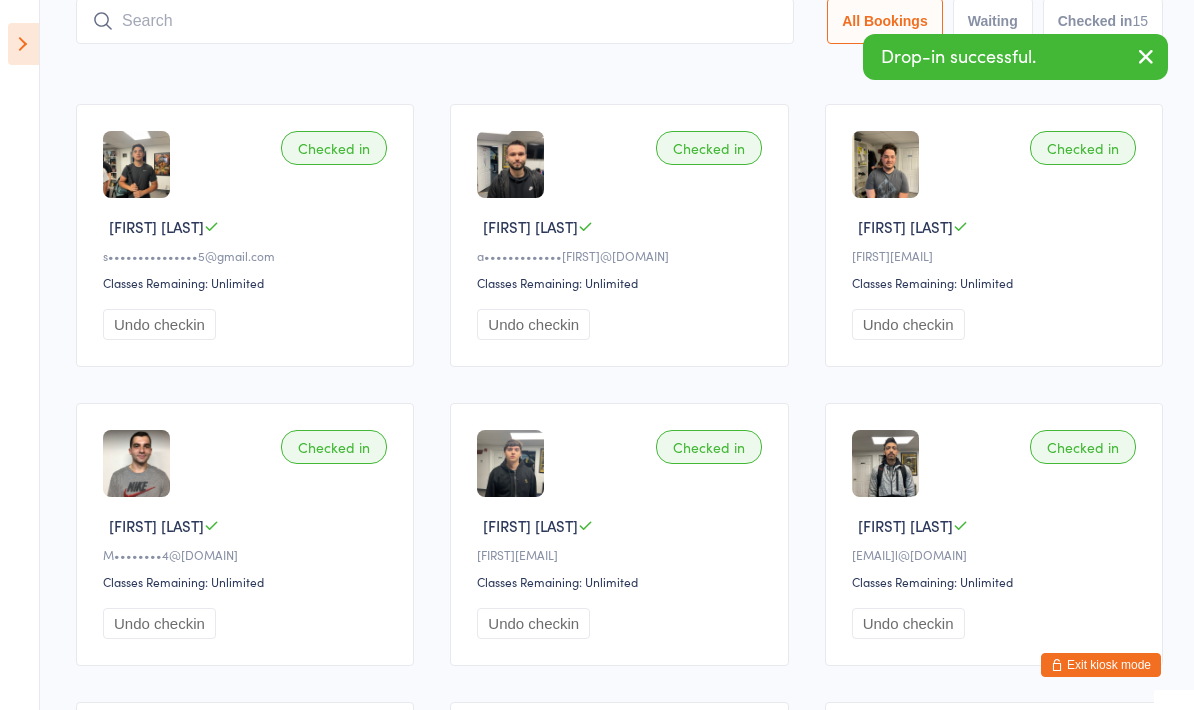 click at bounding box center [435, 21] 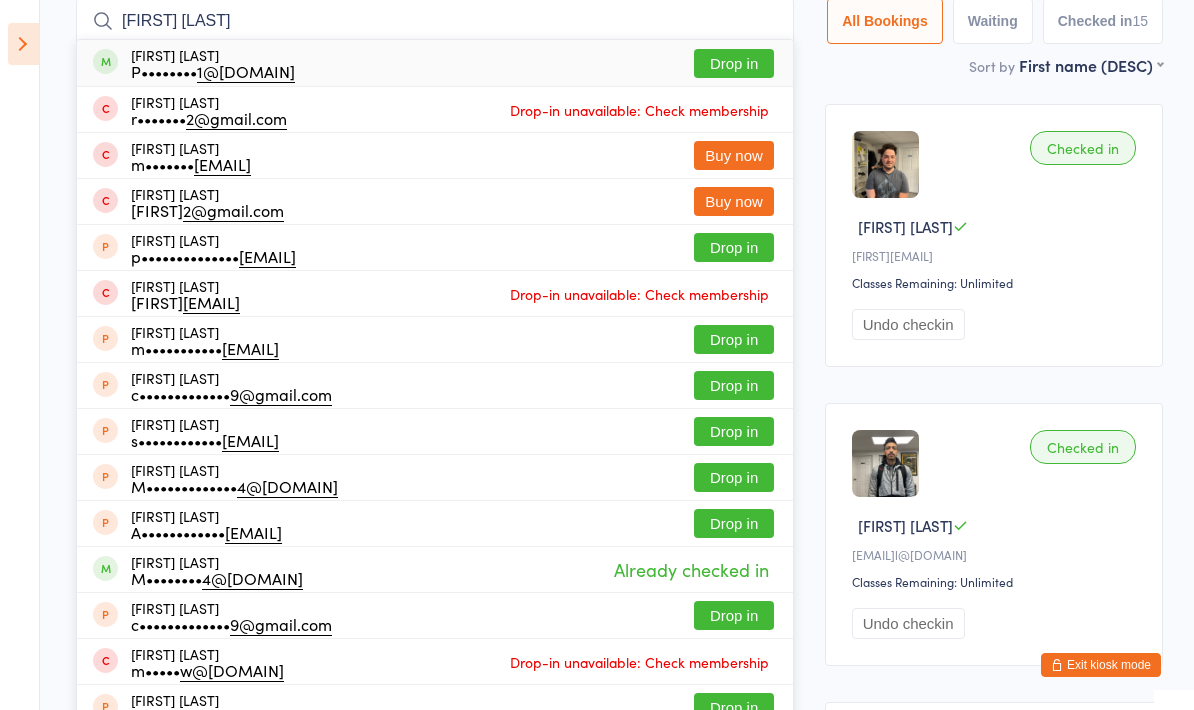 type on "[FIRST] [LAST]" 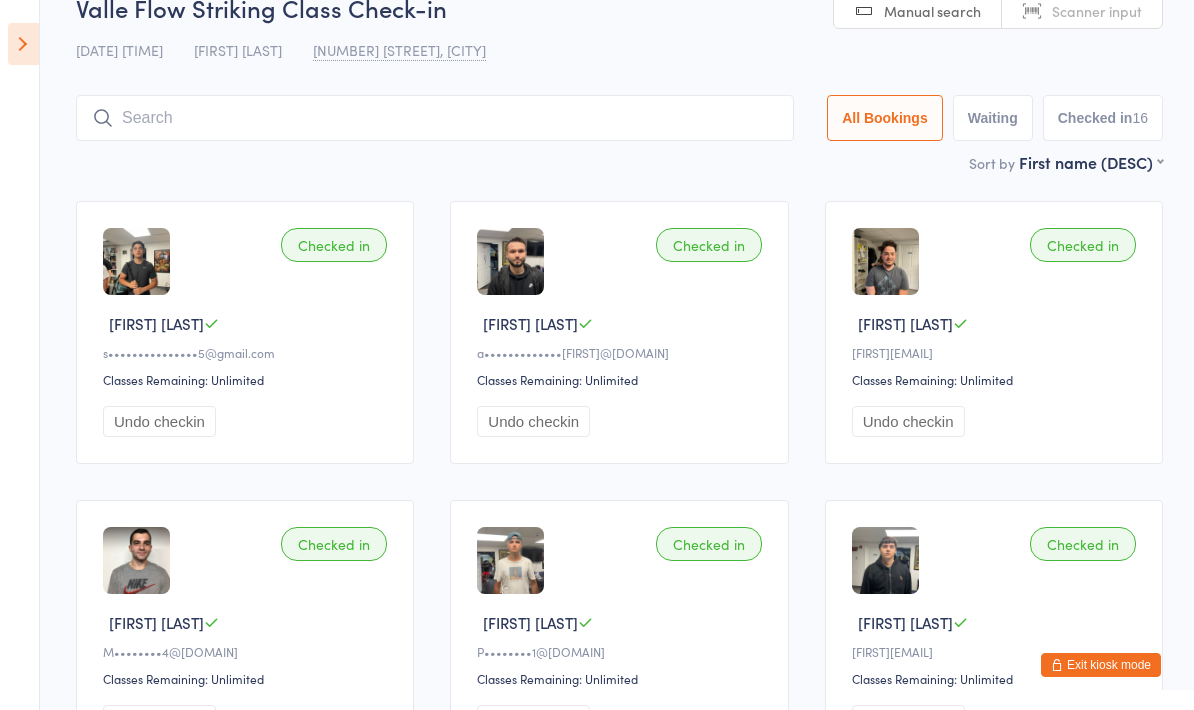 scroll, scrollTop: 0, scrollLeft: 0, axis: both 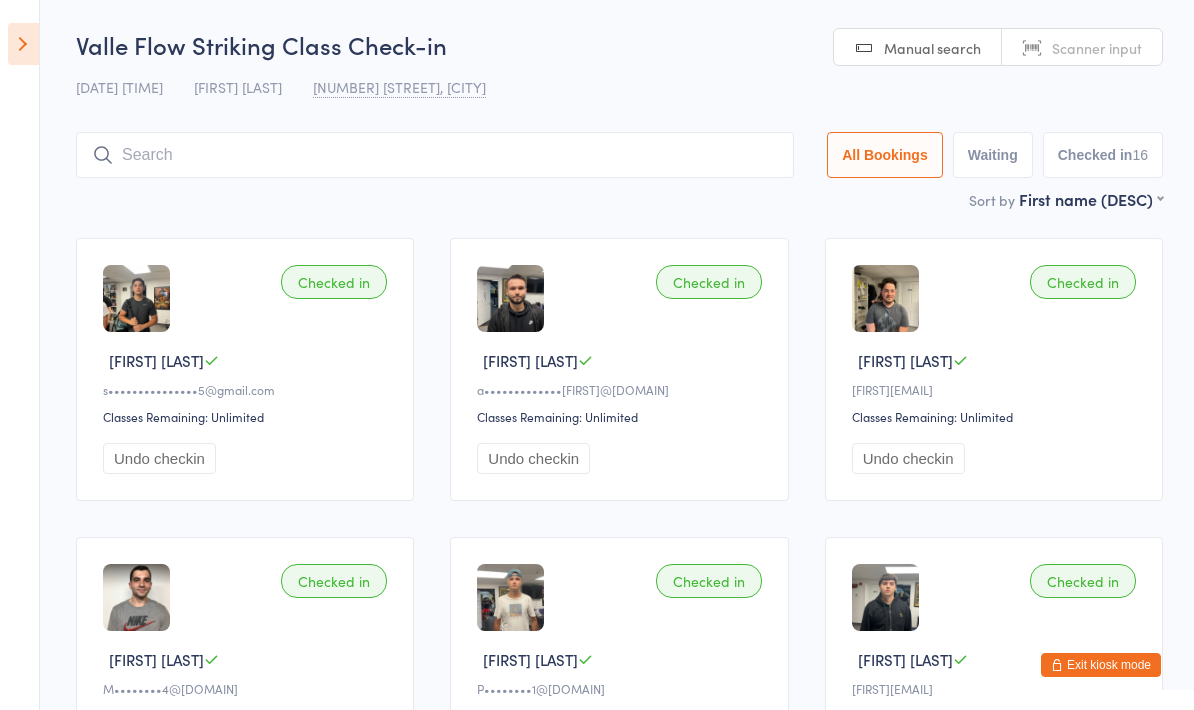click at bounding box center [435, 155] 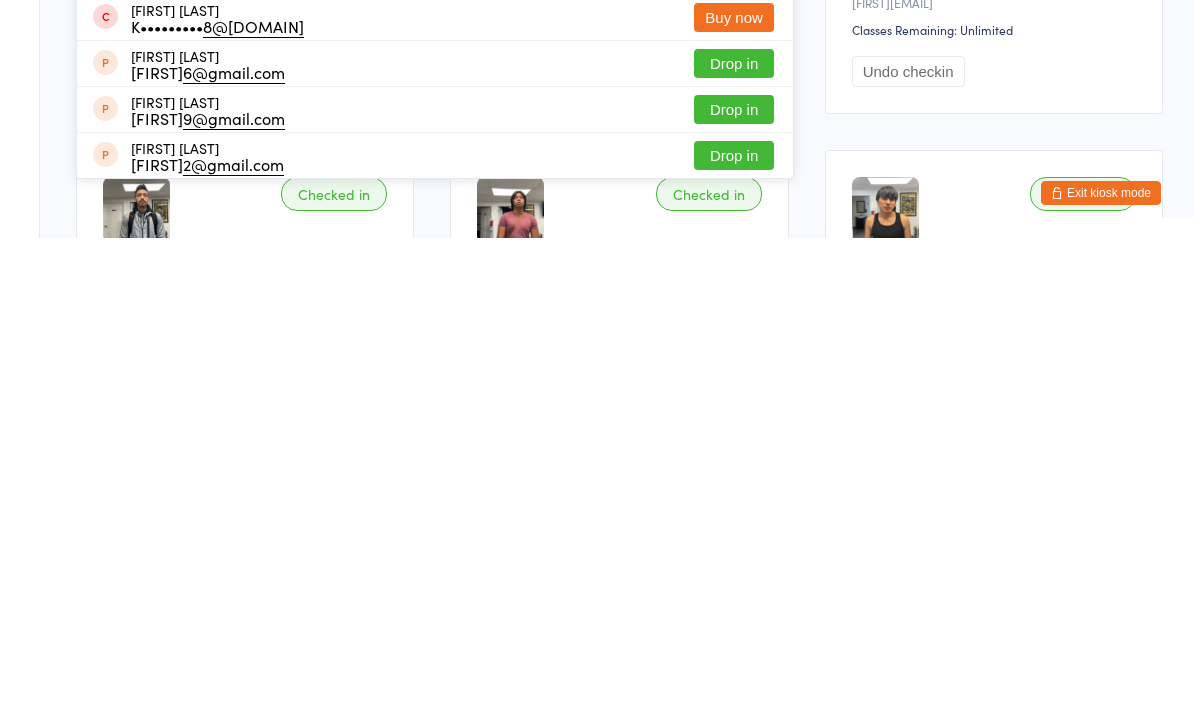 scroll, scrollTop: 0, scrollLeft: 0, axis: both 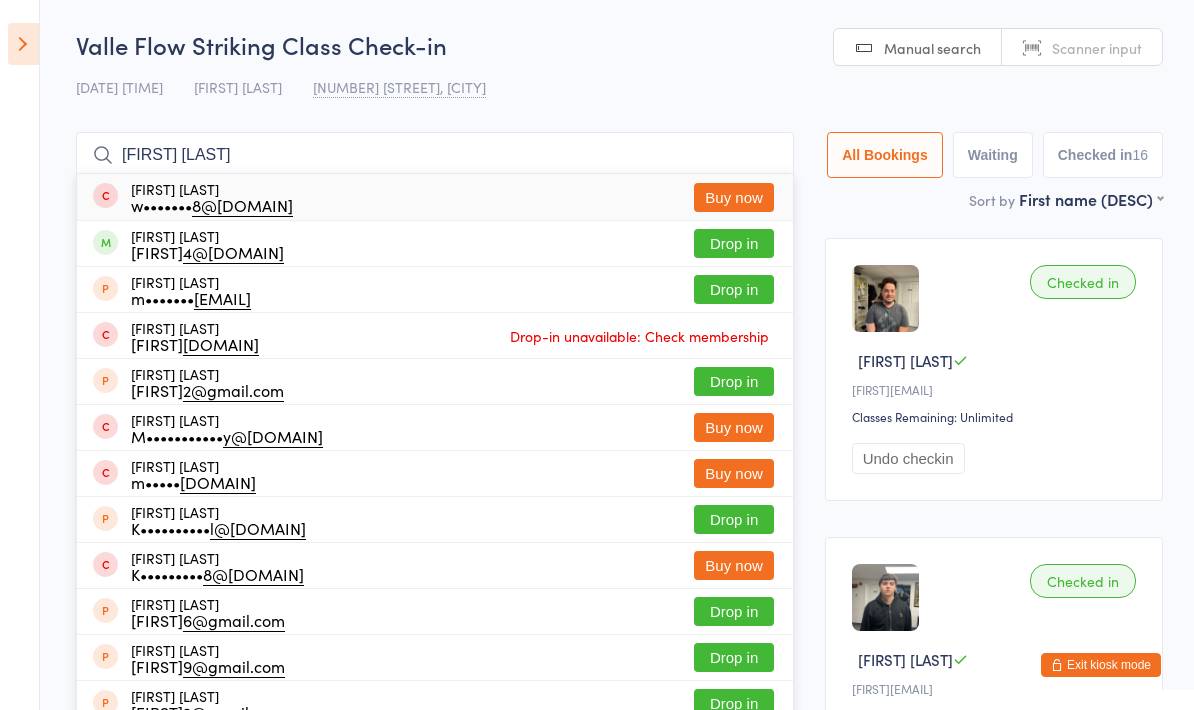 type on "[FIRST] [LAST]" 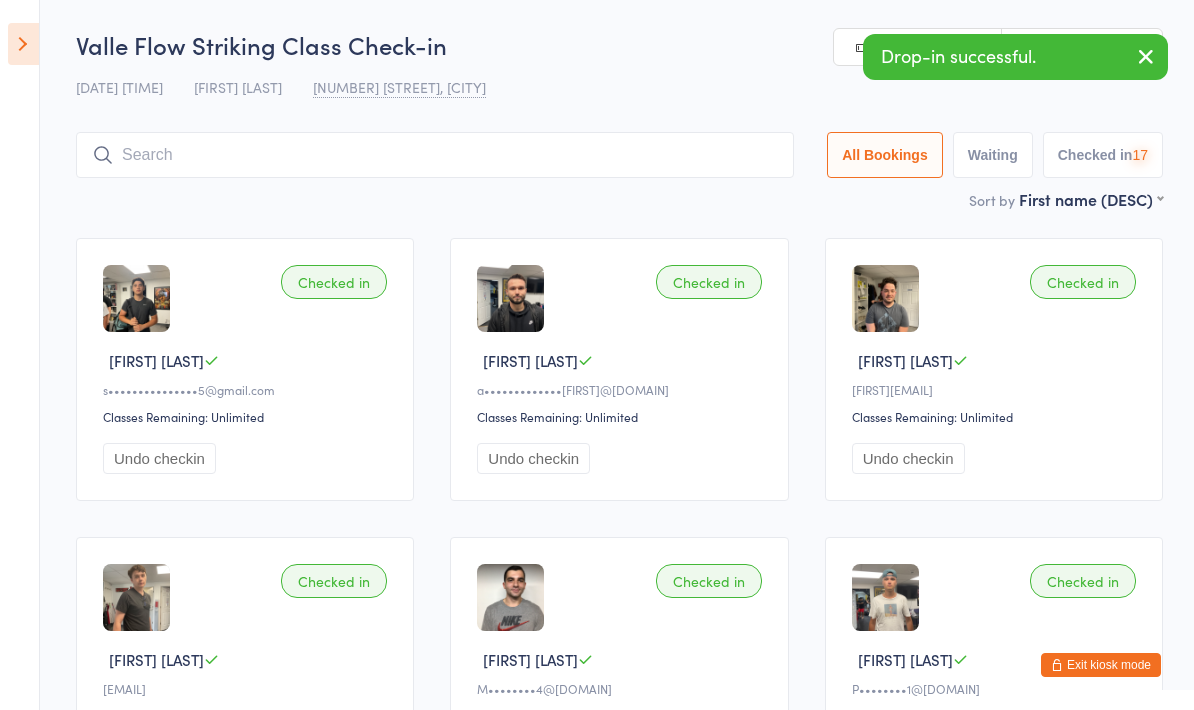 click at bounding box center [435, 155] 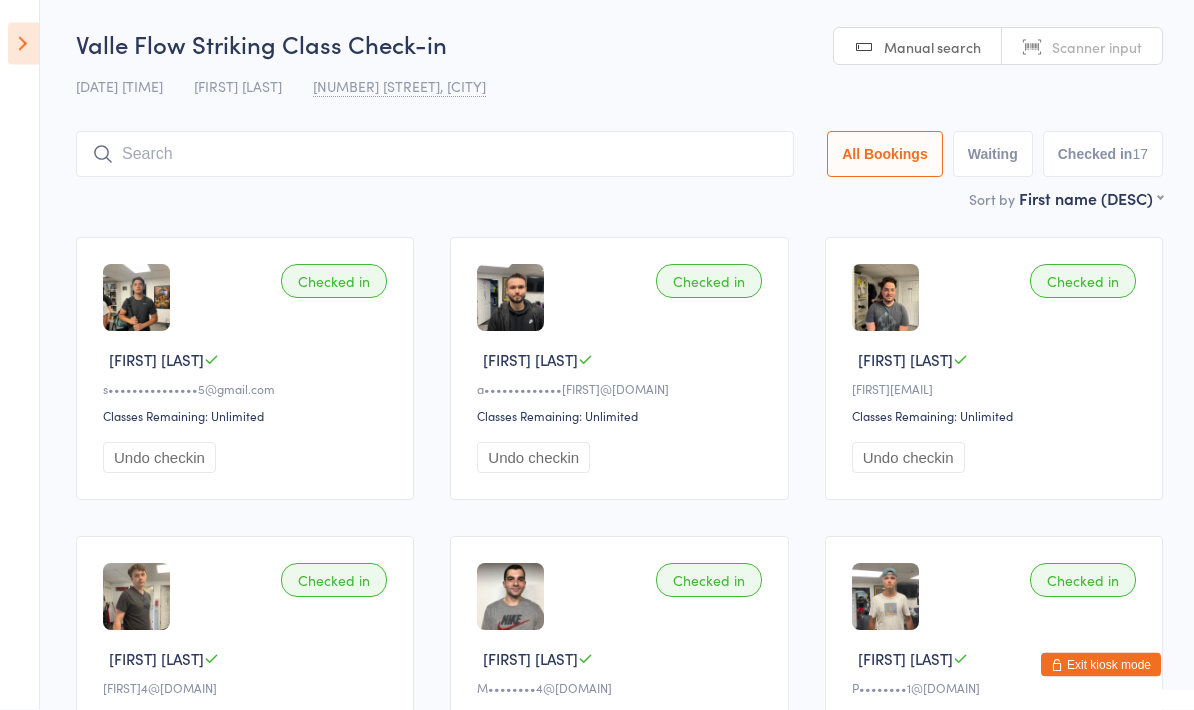 scroll, scrollTop: 0, scrollLeft: 0, axis: both 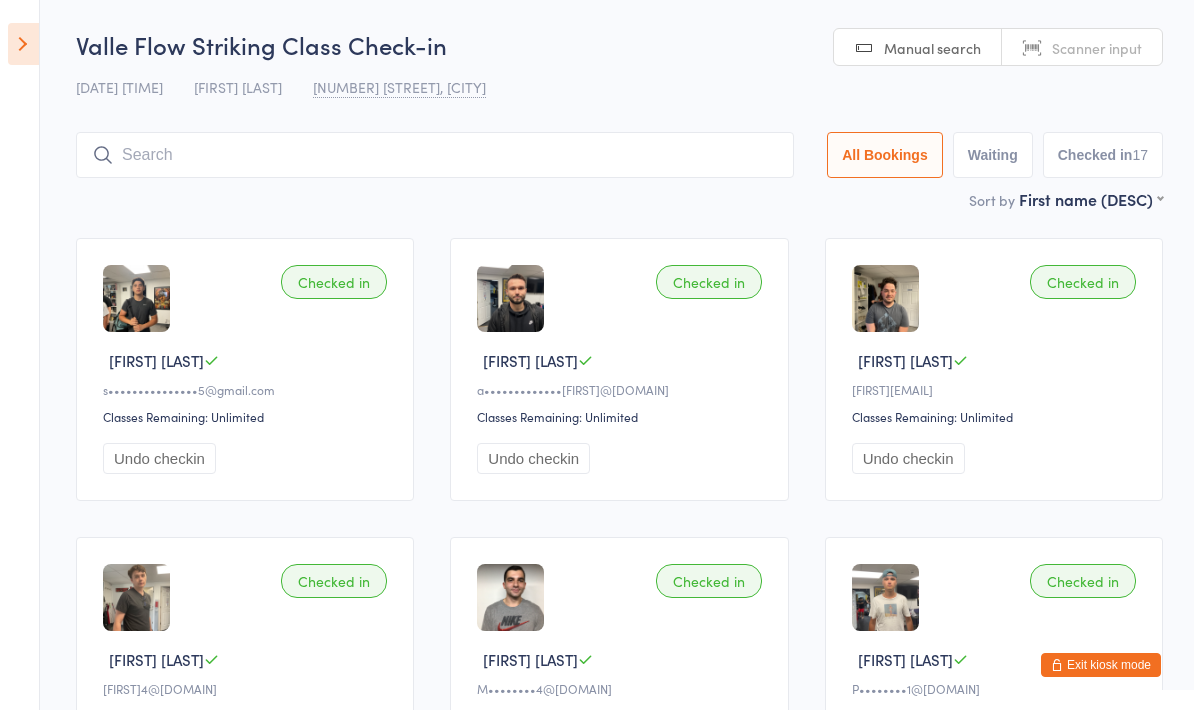 click at bounding box center [435, 155] 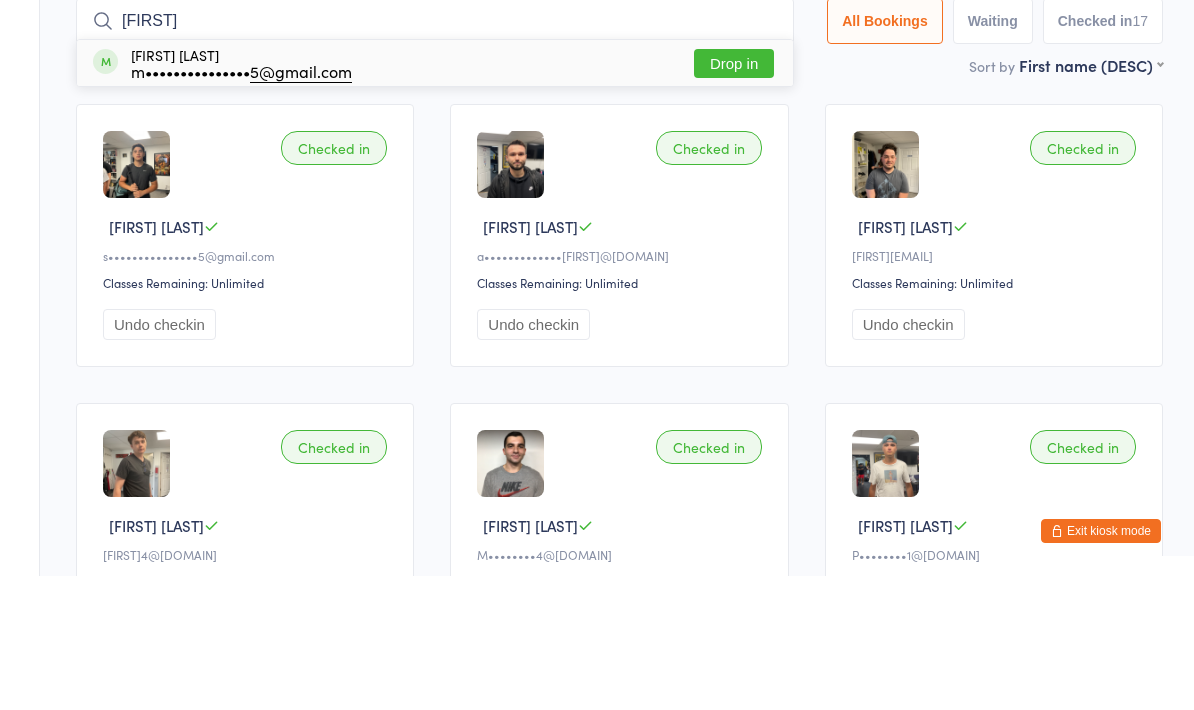type on "[FIRST]" 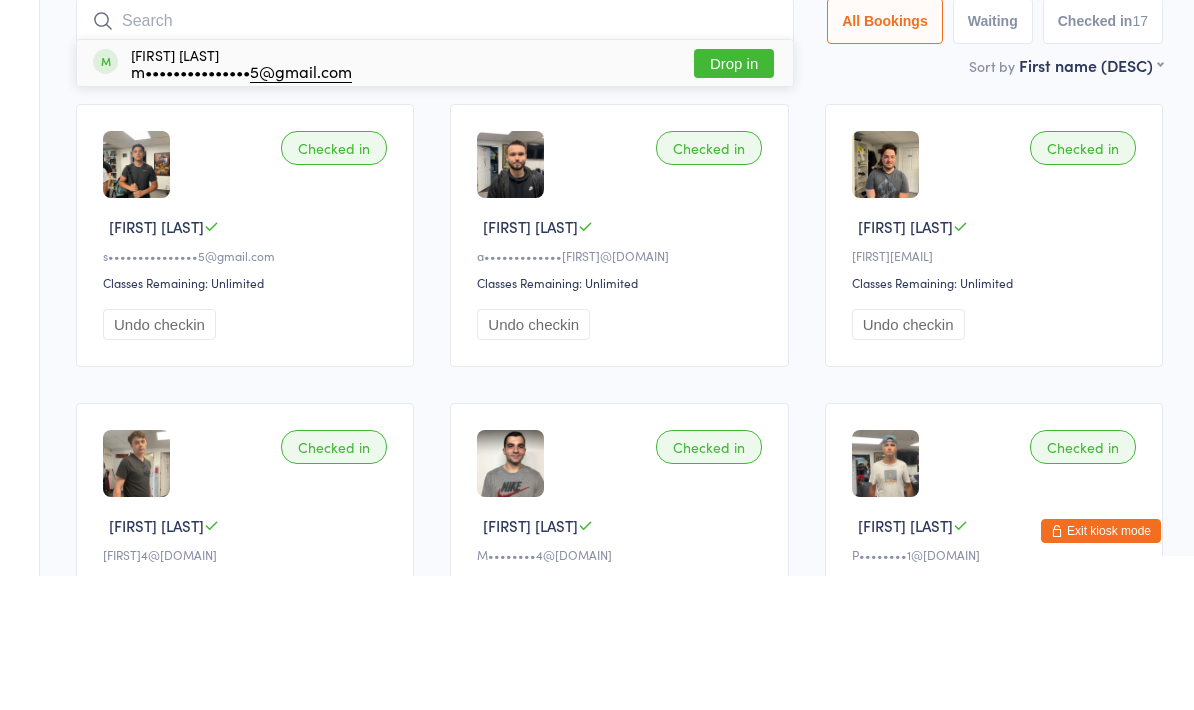 scroll, scrollTop: 134, scrollLeft: 0, axis: vertical 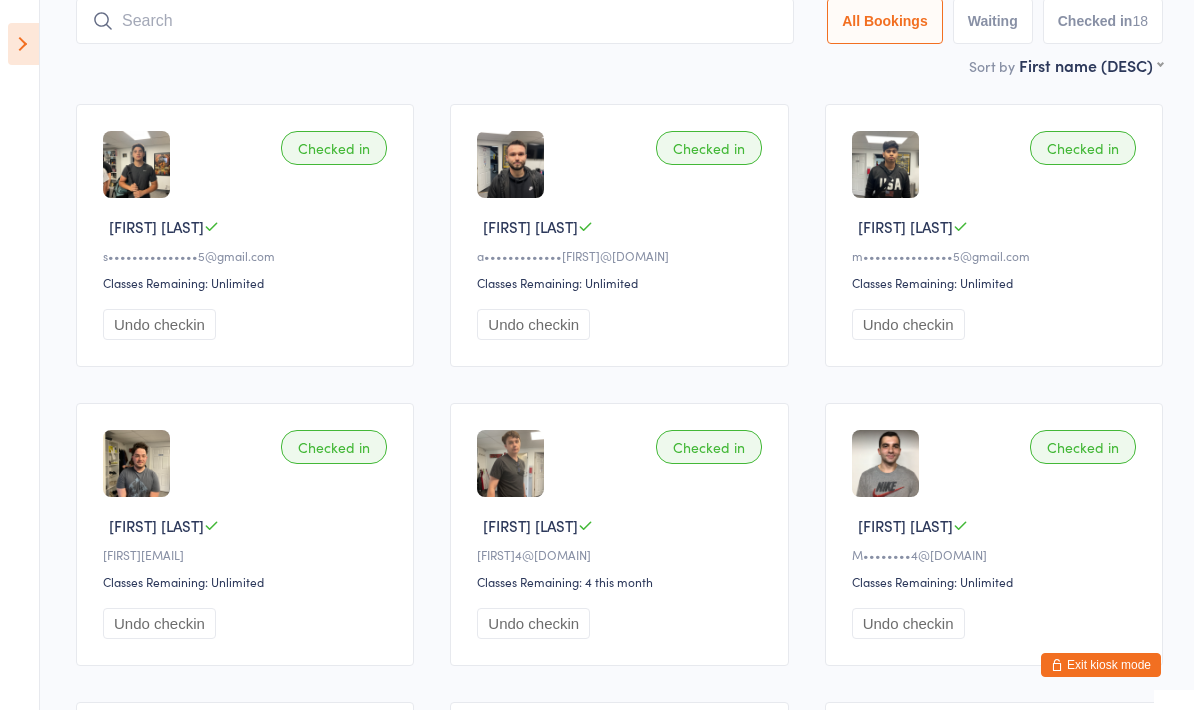 click at bounding box center (435, 21) 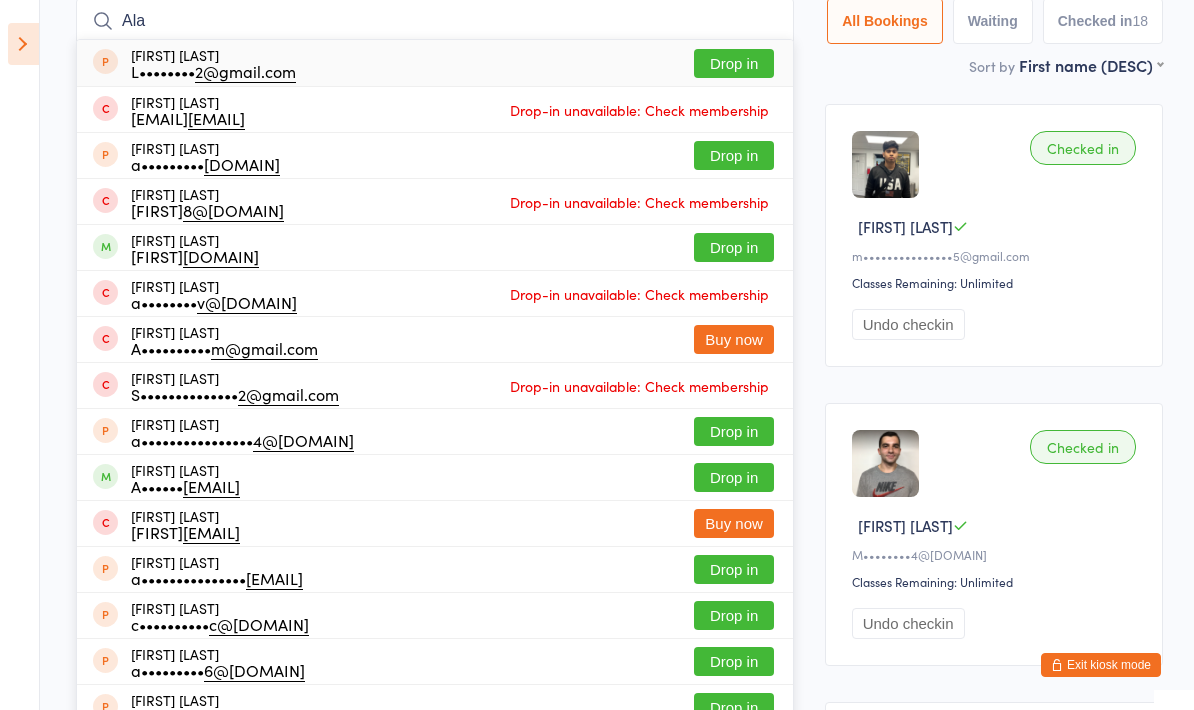 scroll, scrollTop: 127, scrollLeft: 0, axis: vertical 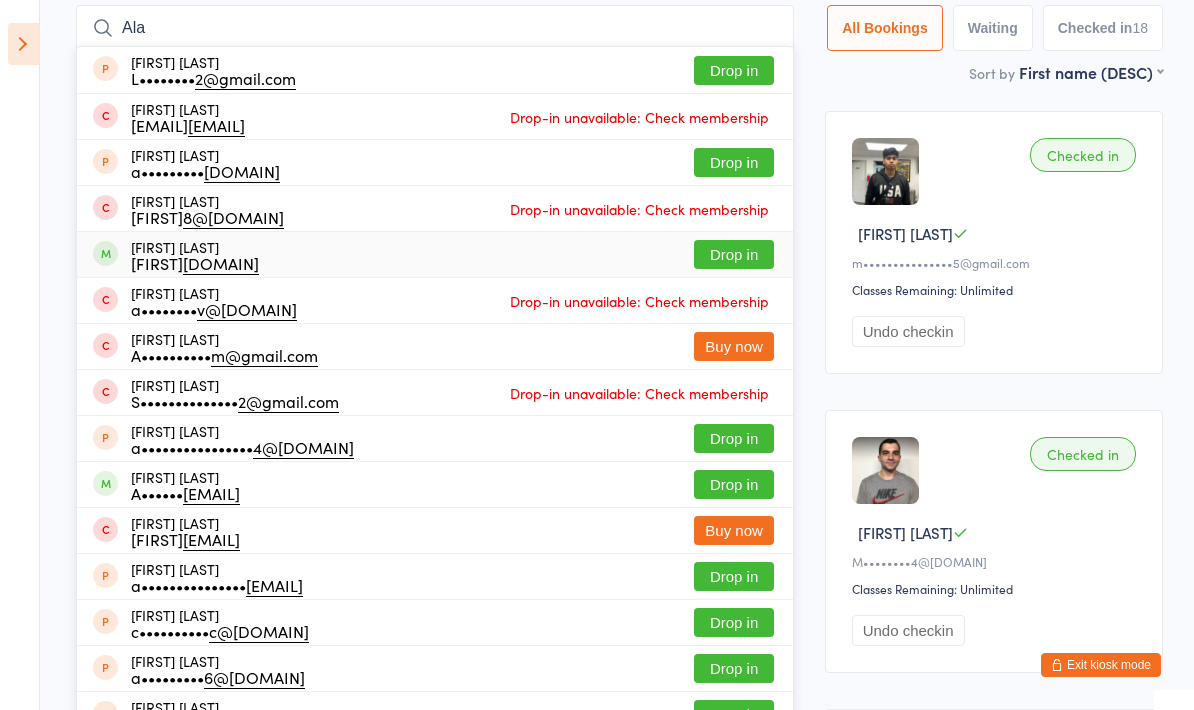 type on "Ala" 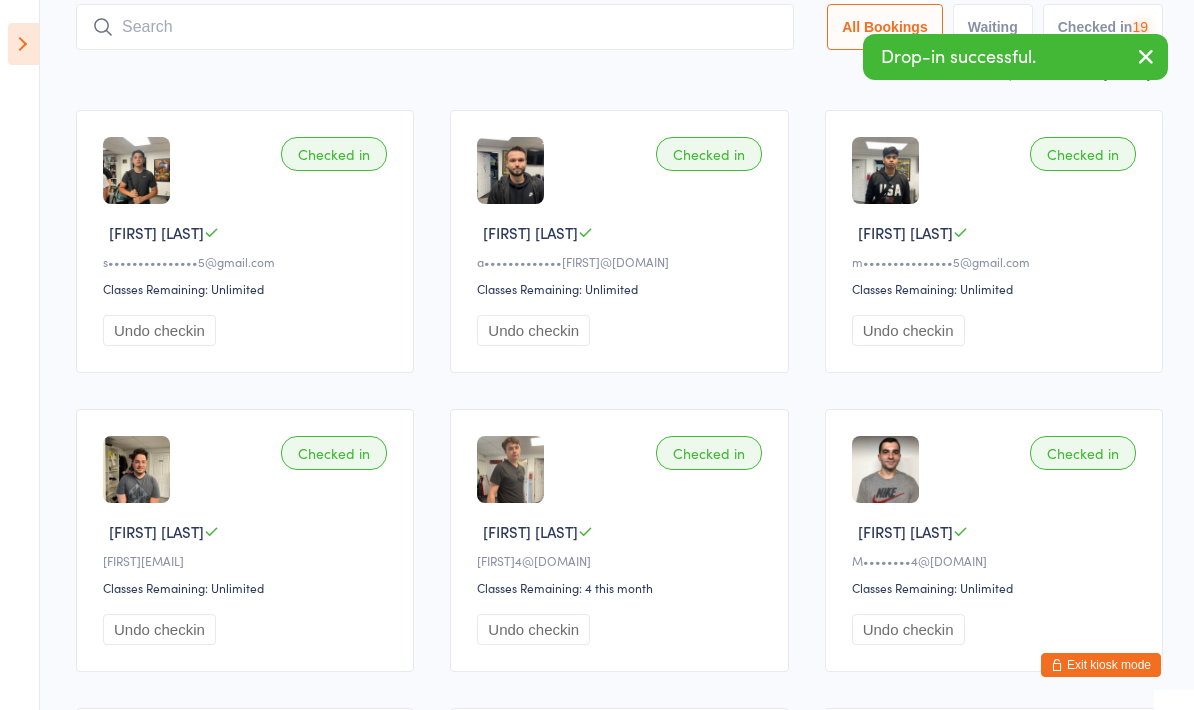 click at bounding box center (435, 27) 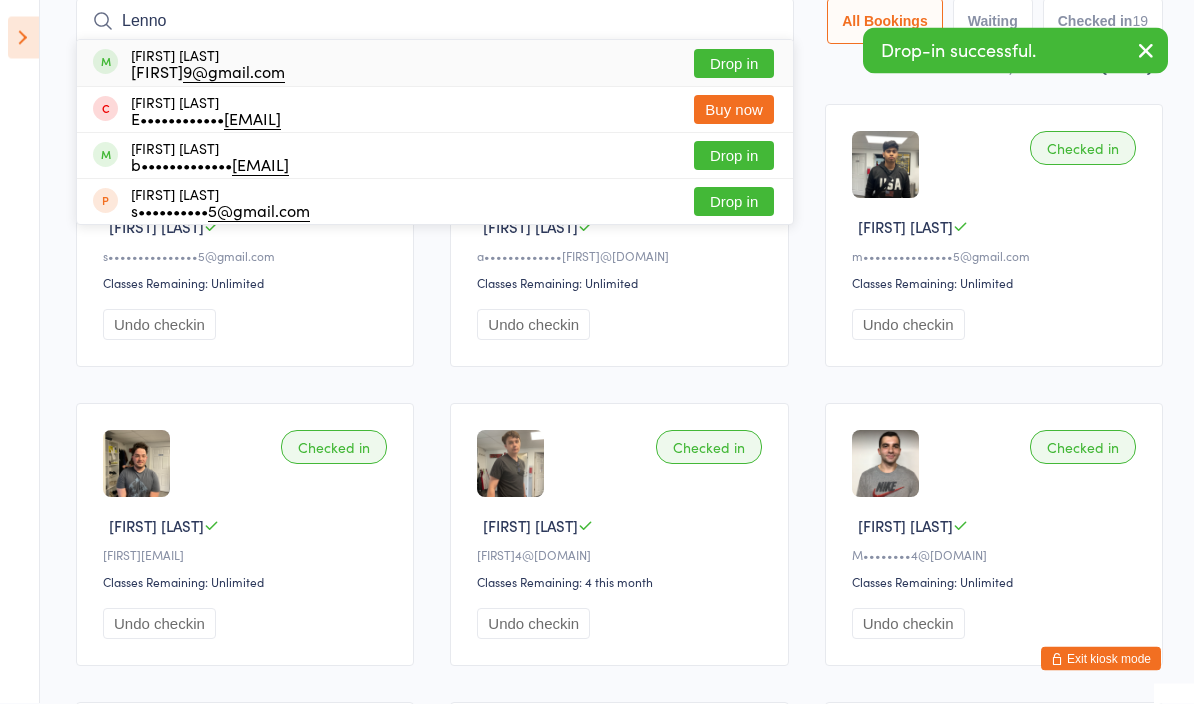 type on "Lenno" 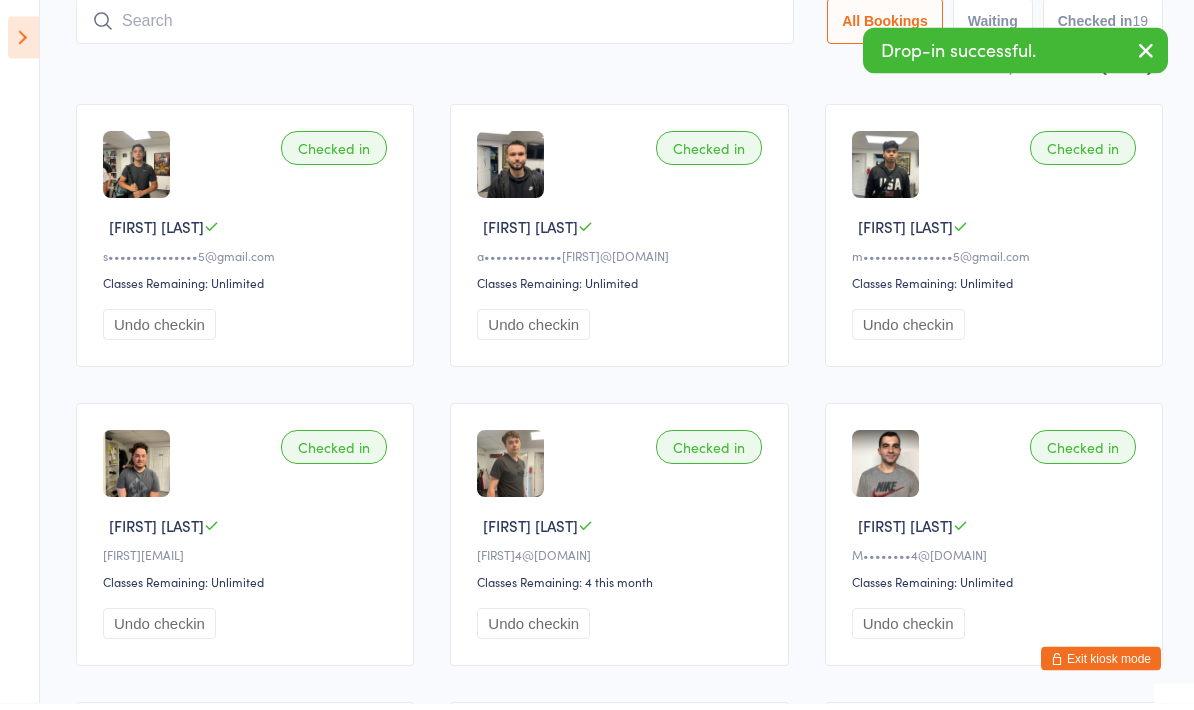 scroll, scrollTop: 134, scrollLeft: 0, axis: vertical 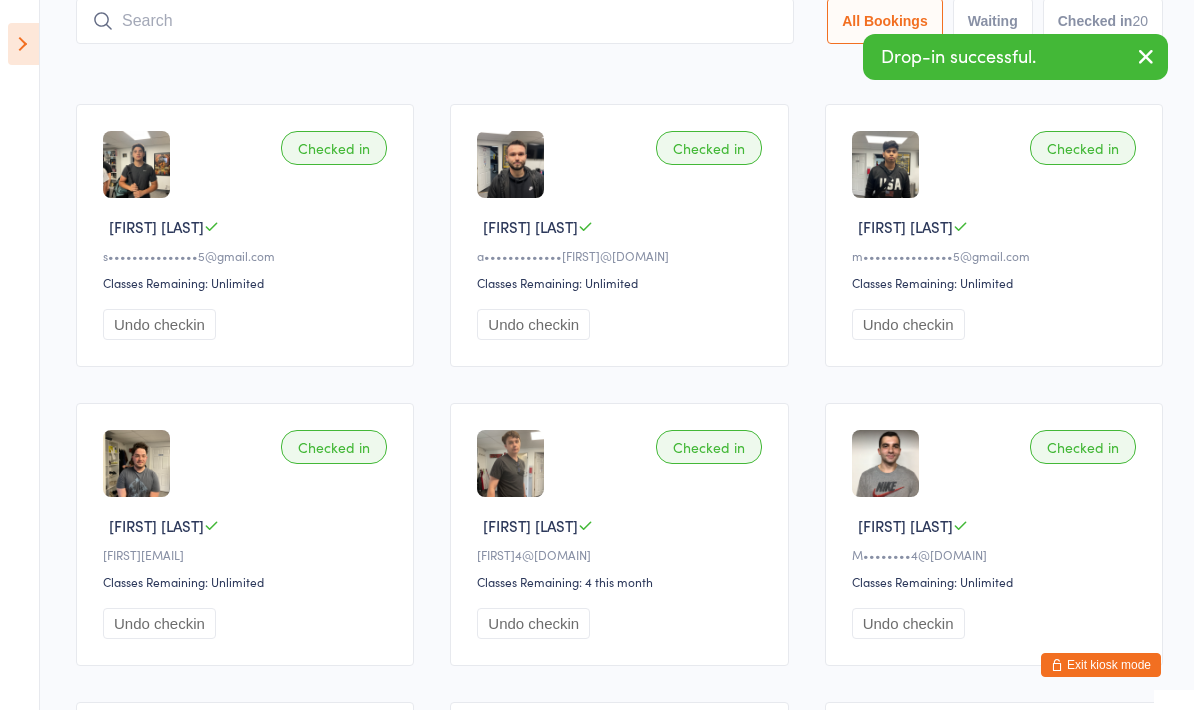 click at bounding box center [435, 21] 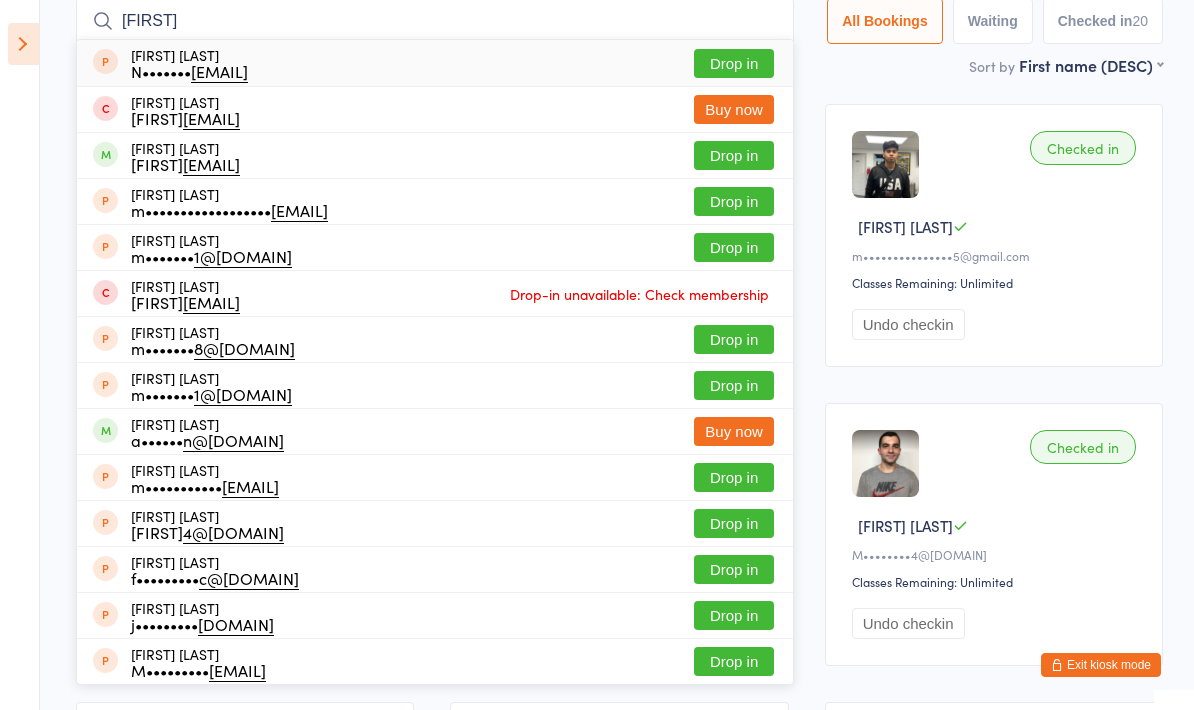type on "[FIRST]" 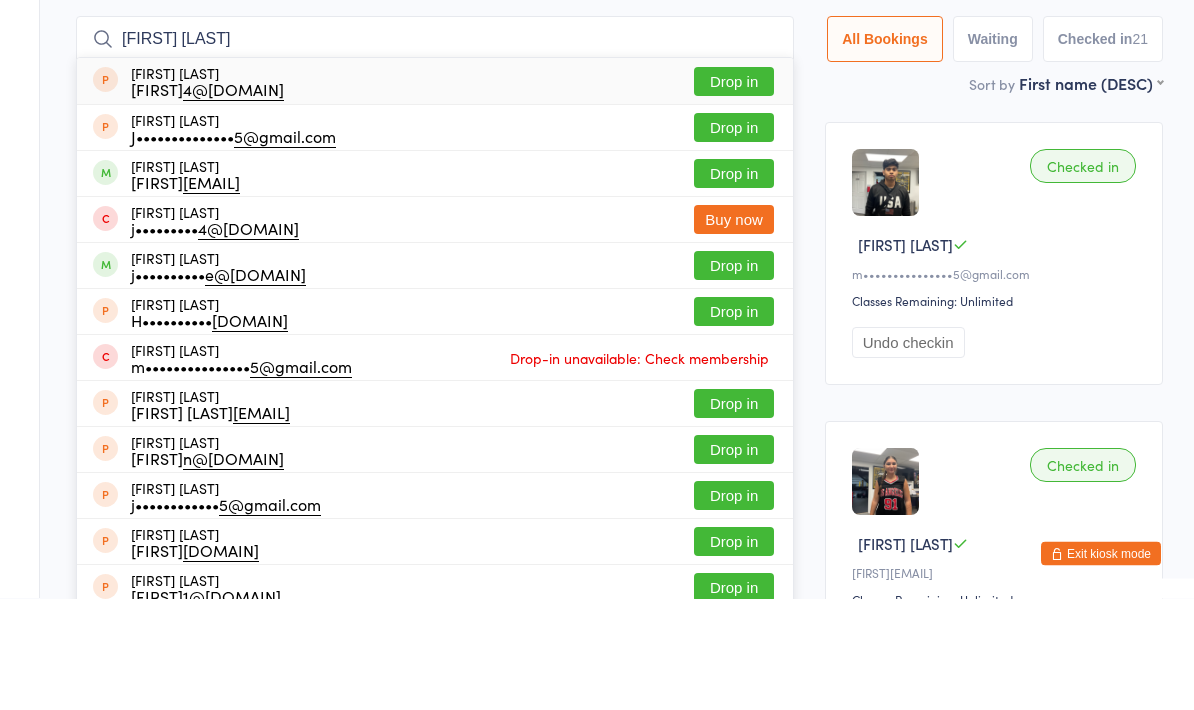 scroll, scrollTop: 0, scrollLeft: 0, axis: both 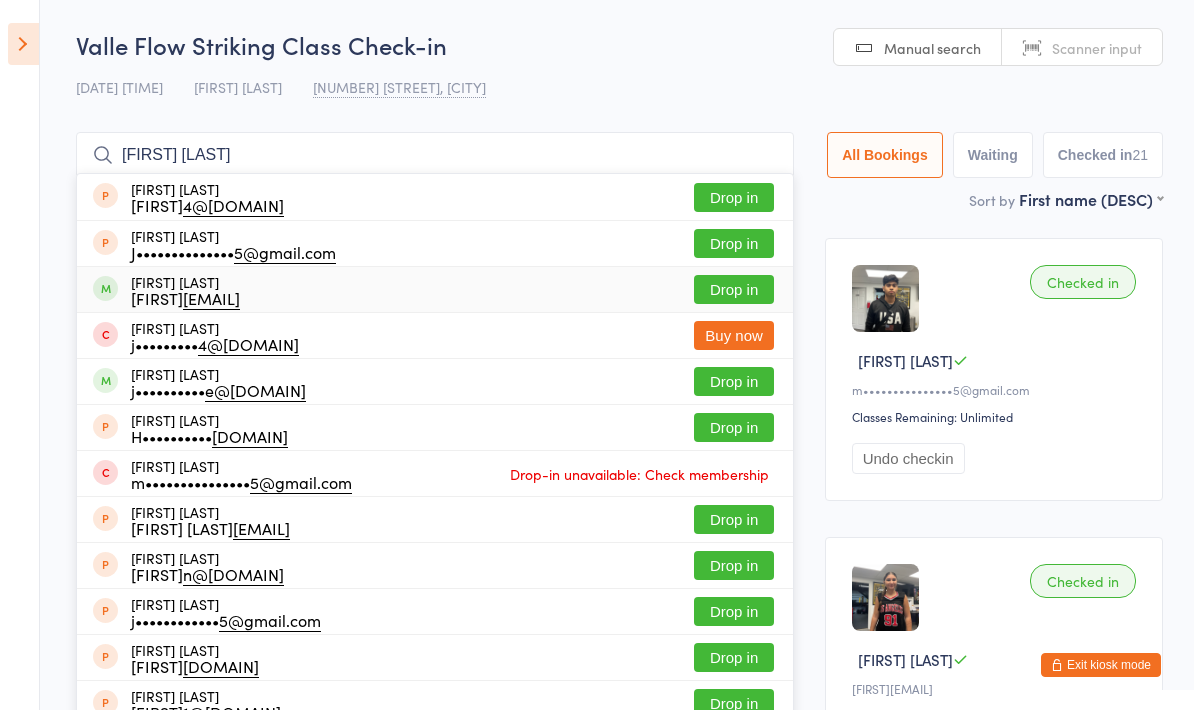 type on "[FIRST] [LAST]" 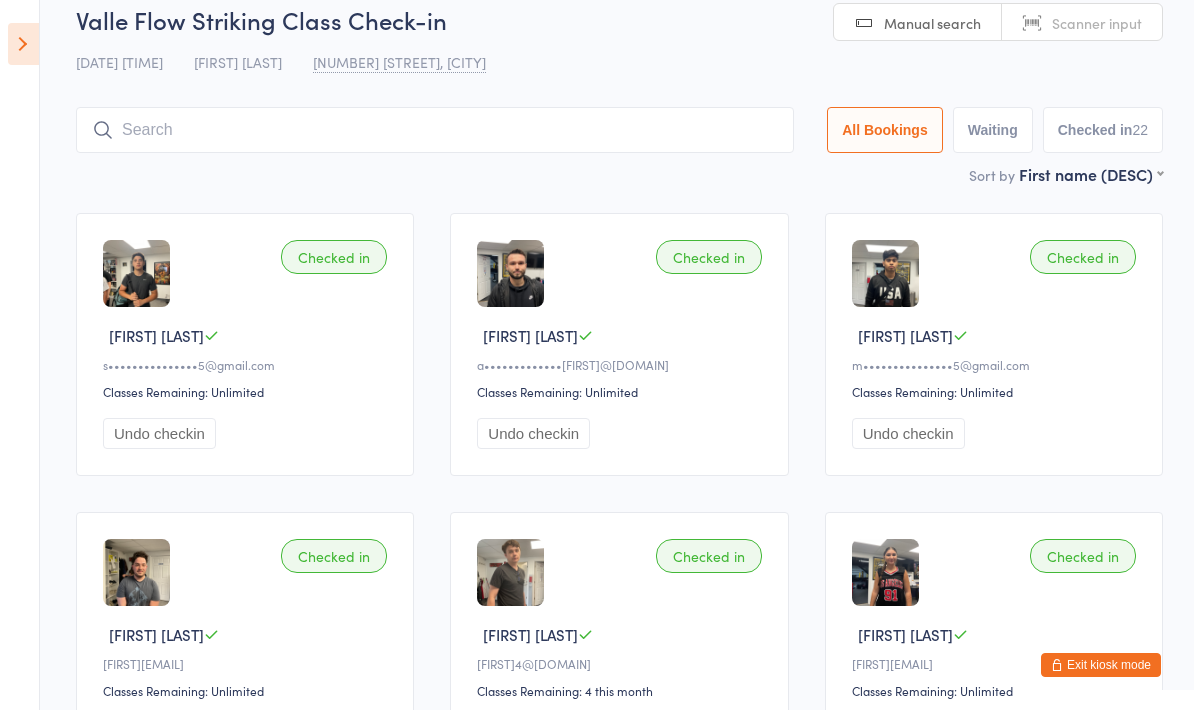 scroll, scrollTop: 0, scrollLeft: 0, axis: both 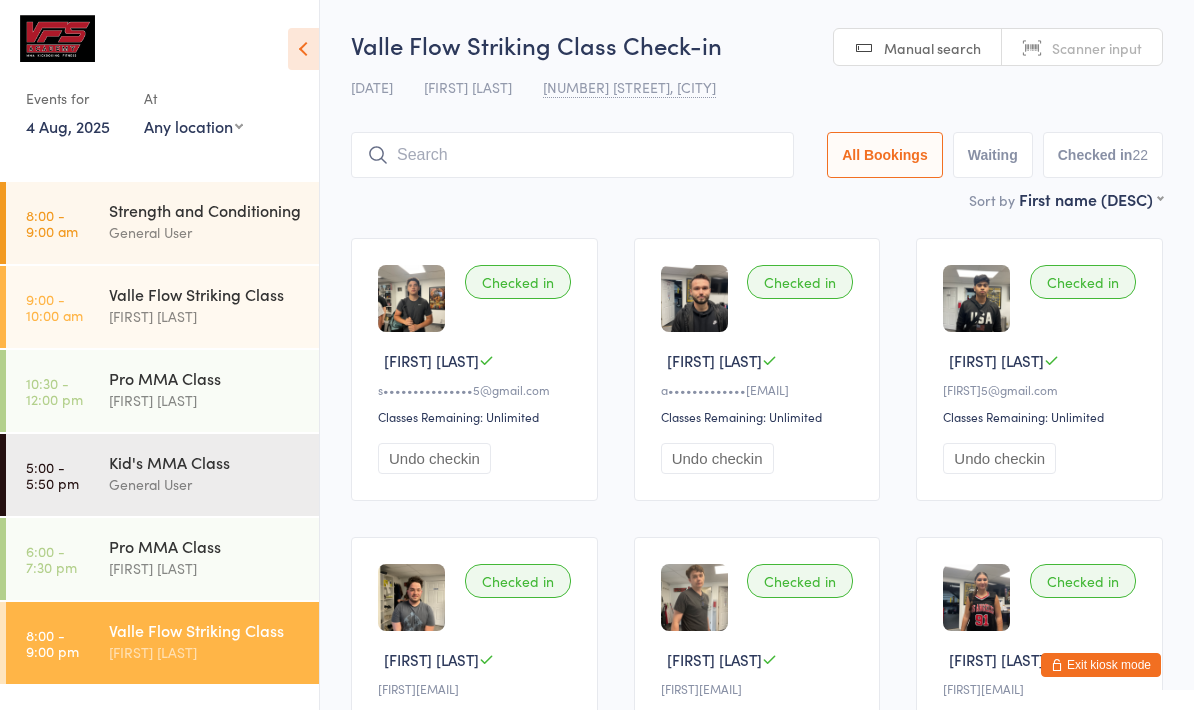 click at bounding box center [572, 155] 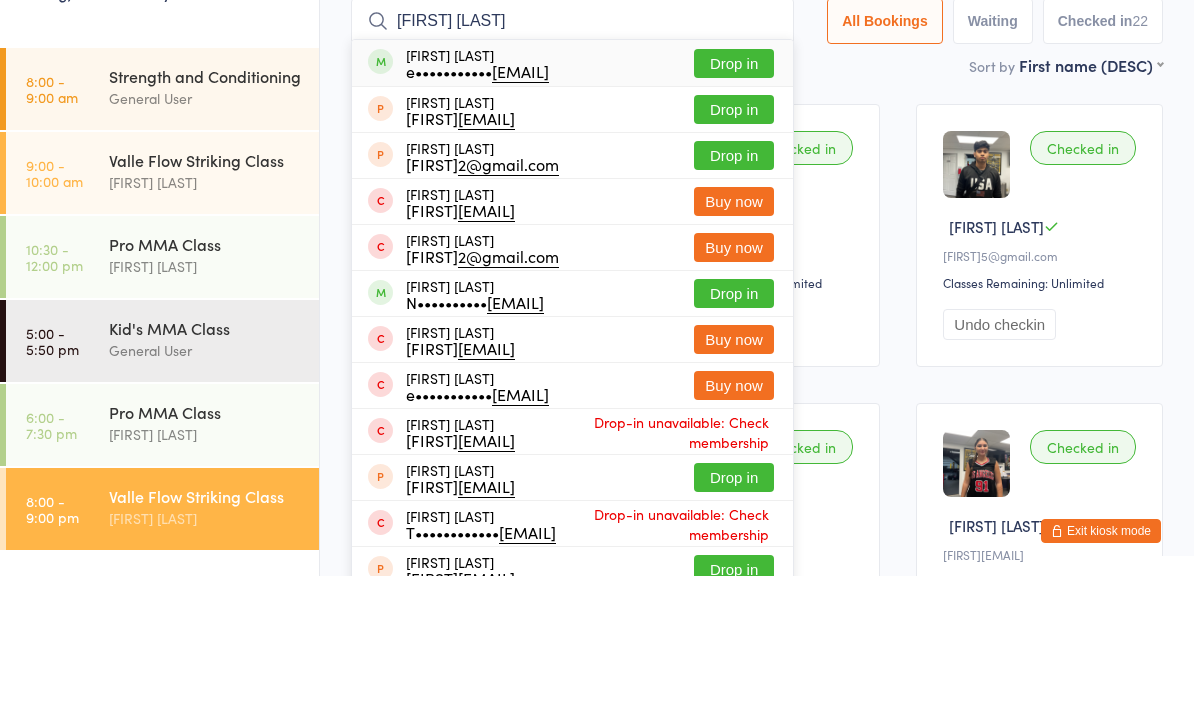 type on "[FIRST] [LAST]" 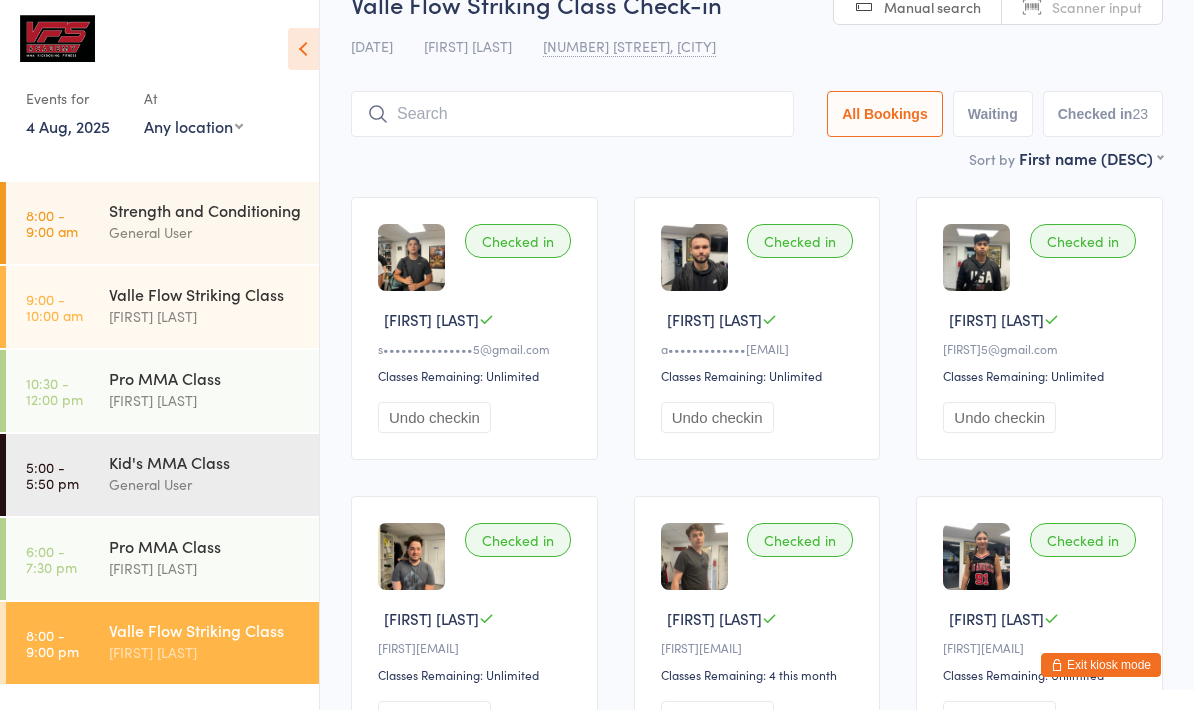 scroll, scrollTop: 0, scrollLeft: 0, axis: both 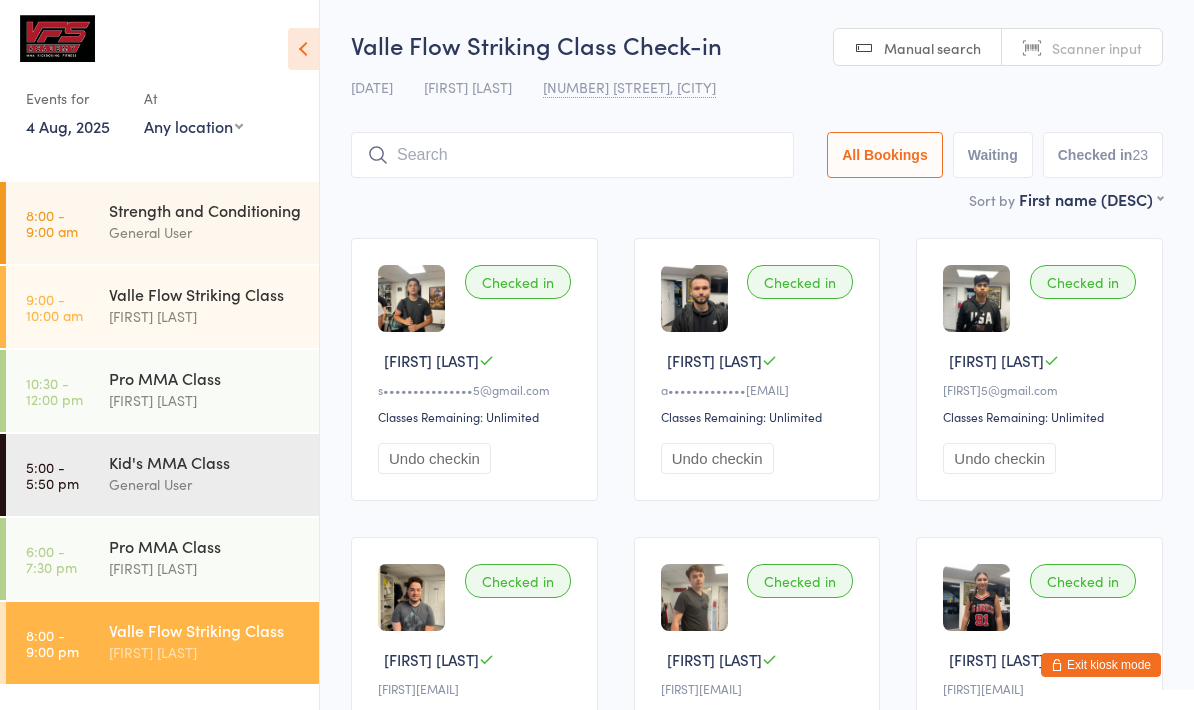 click at bounding box center [572, 155] 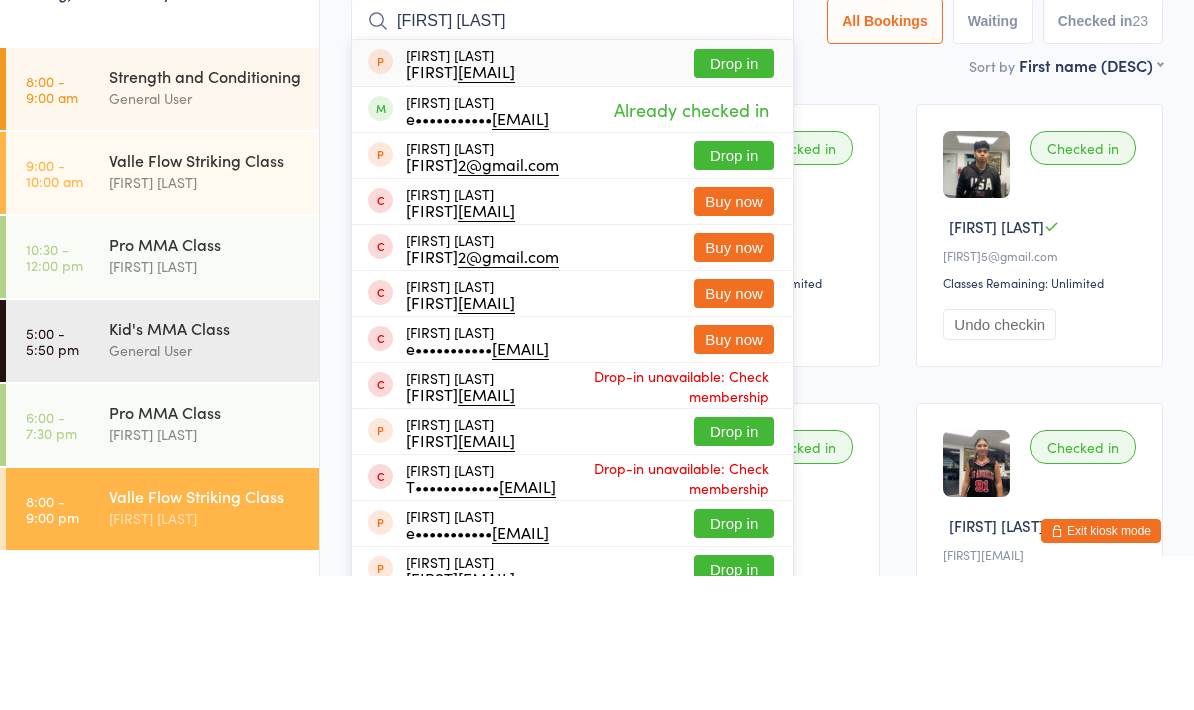 scroll, scrollTop: 134, scrollLeft: 0, axis: vertical 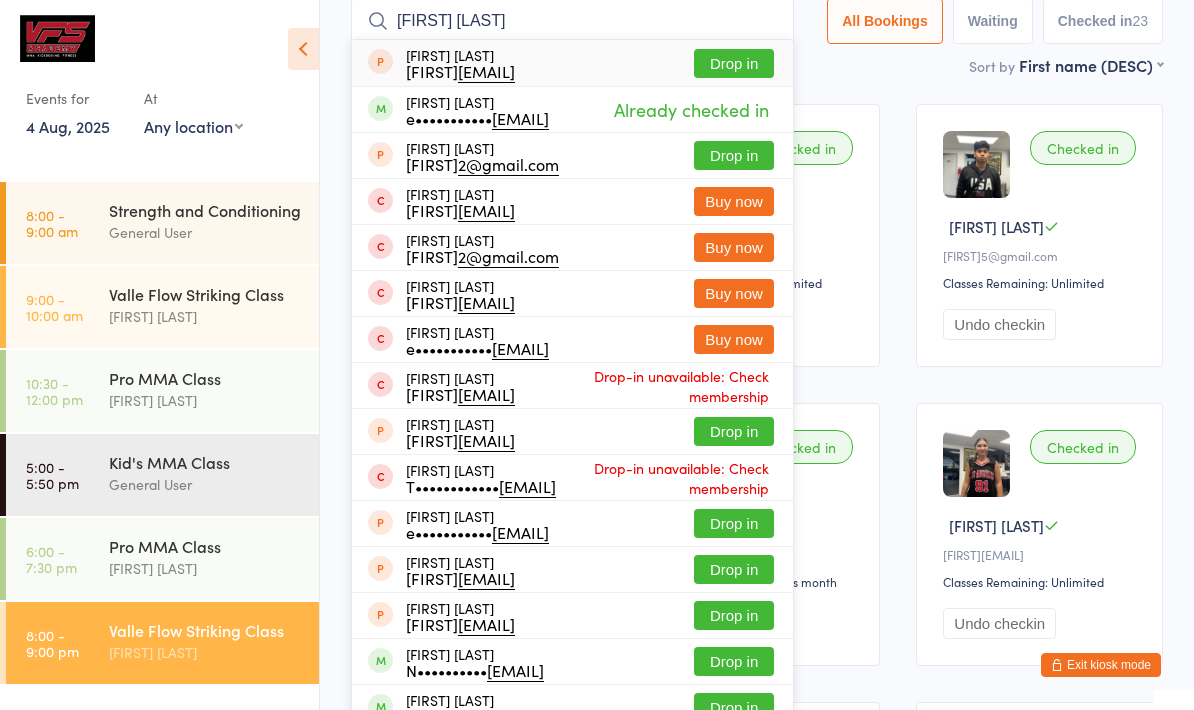 click on "[FIRST] [LAST]" at bounding box center [572, 21] 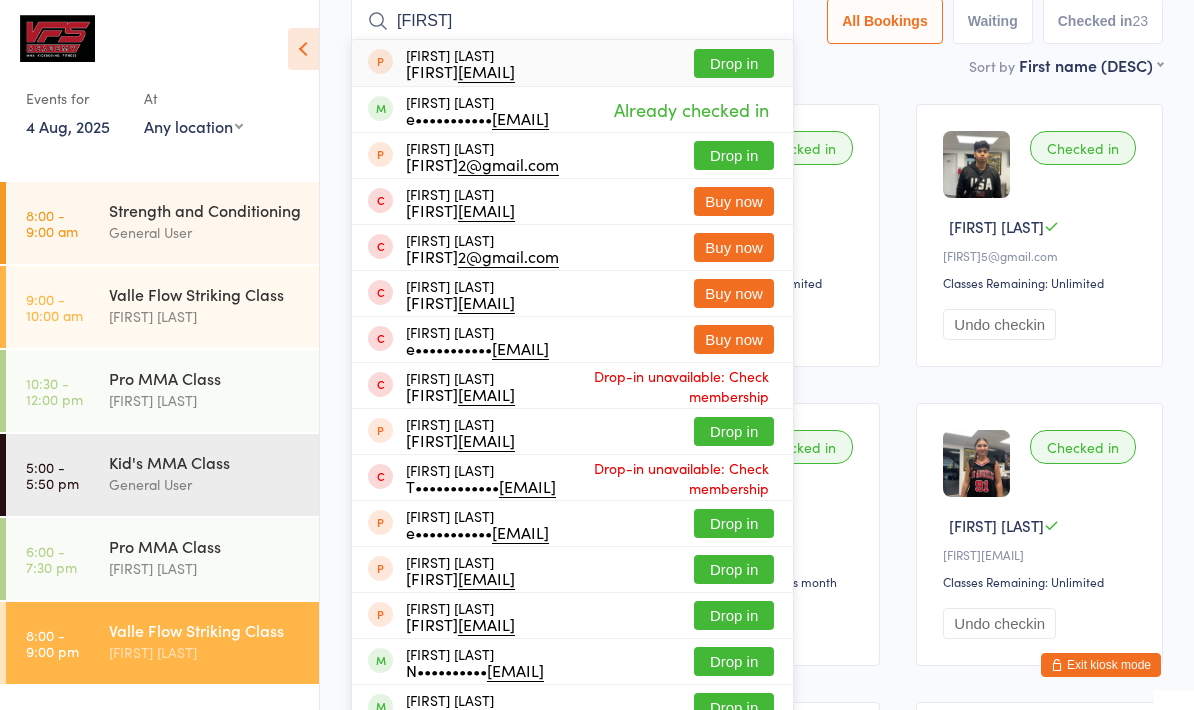 type on "E" 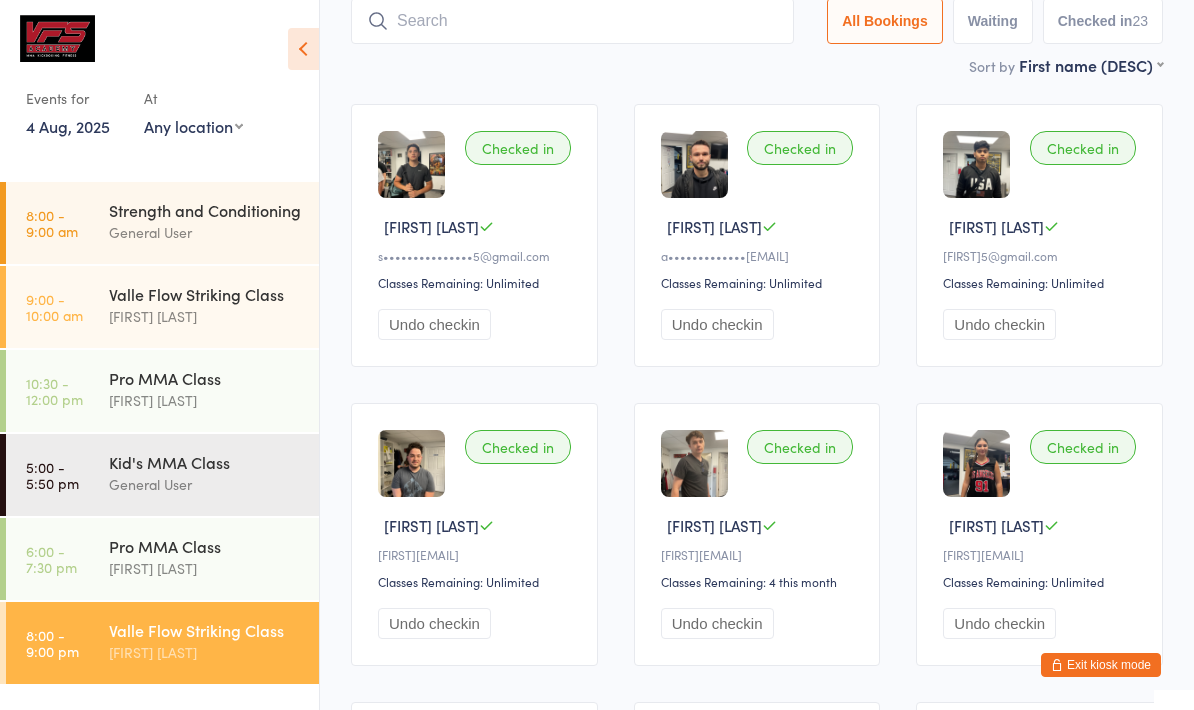 click at bounding box center [572, 21] 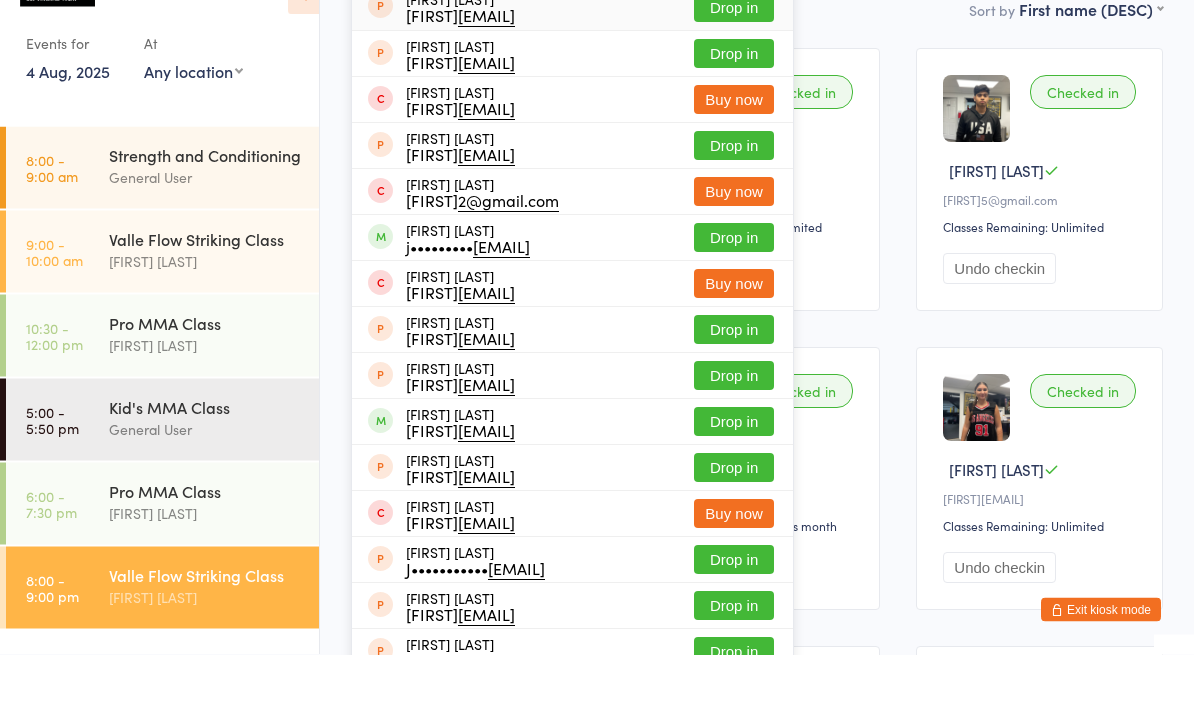 type on "[FIRST]" 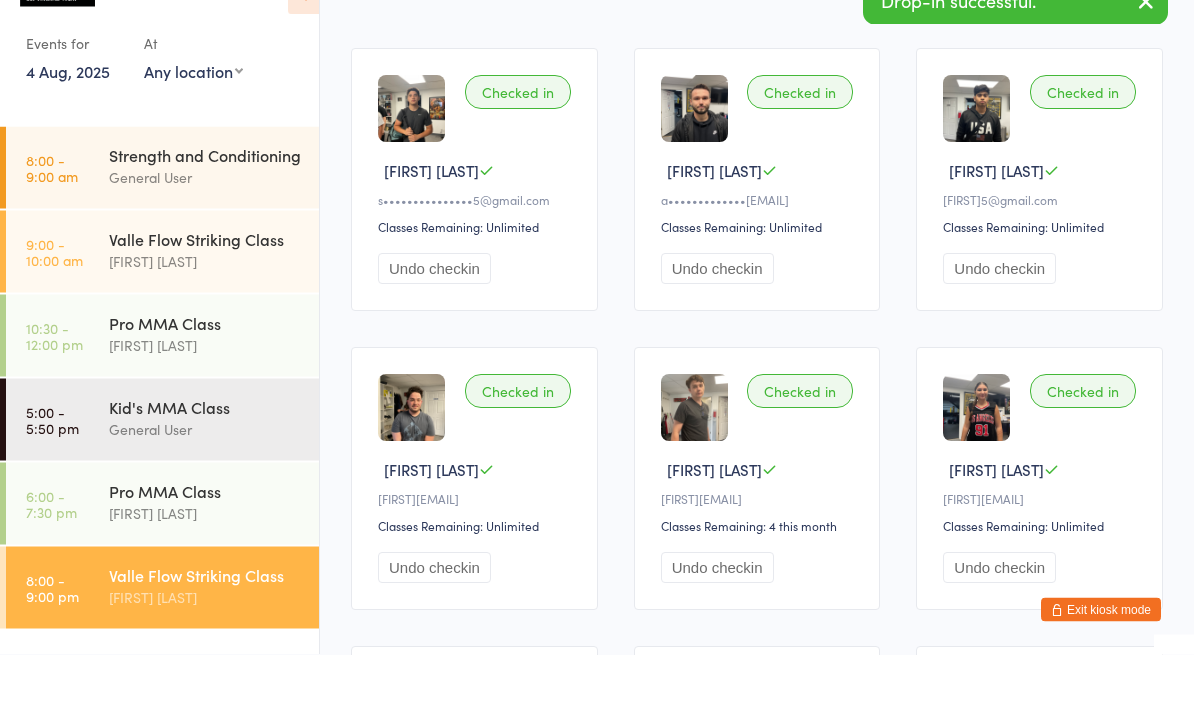 scroll, scrollTop: 0, scrollLeft: 0, axis: both 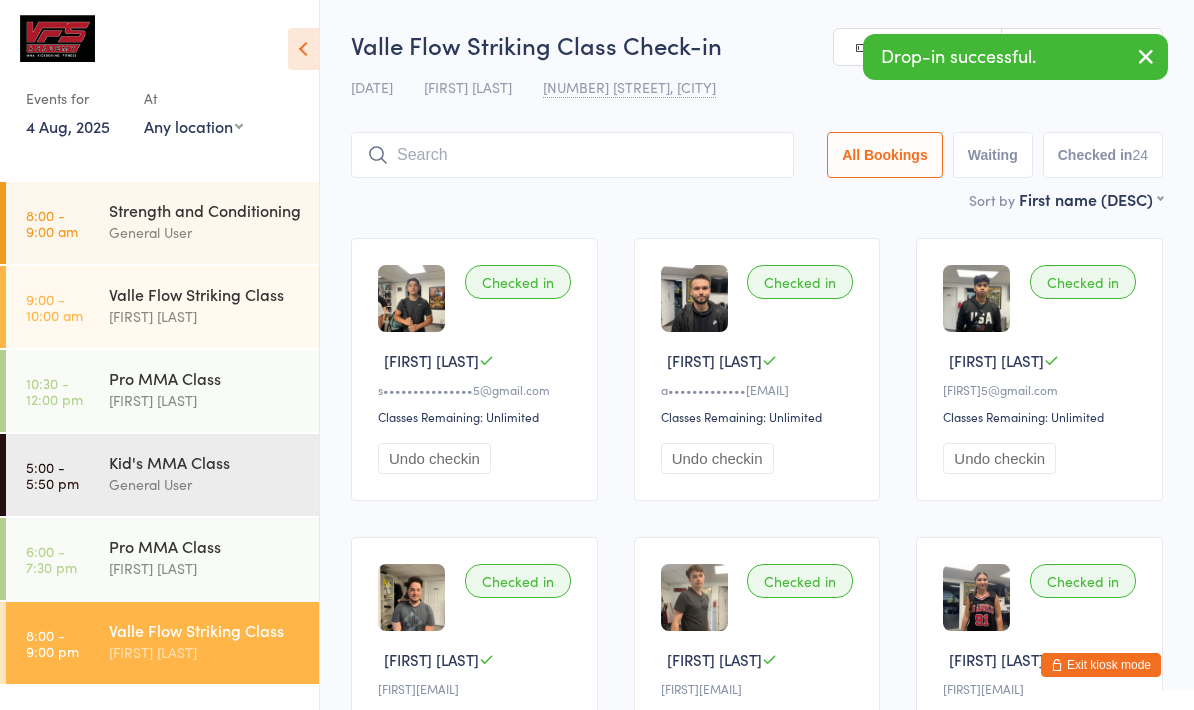 click at bounding box center [572, 155] 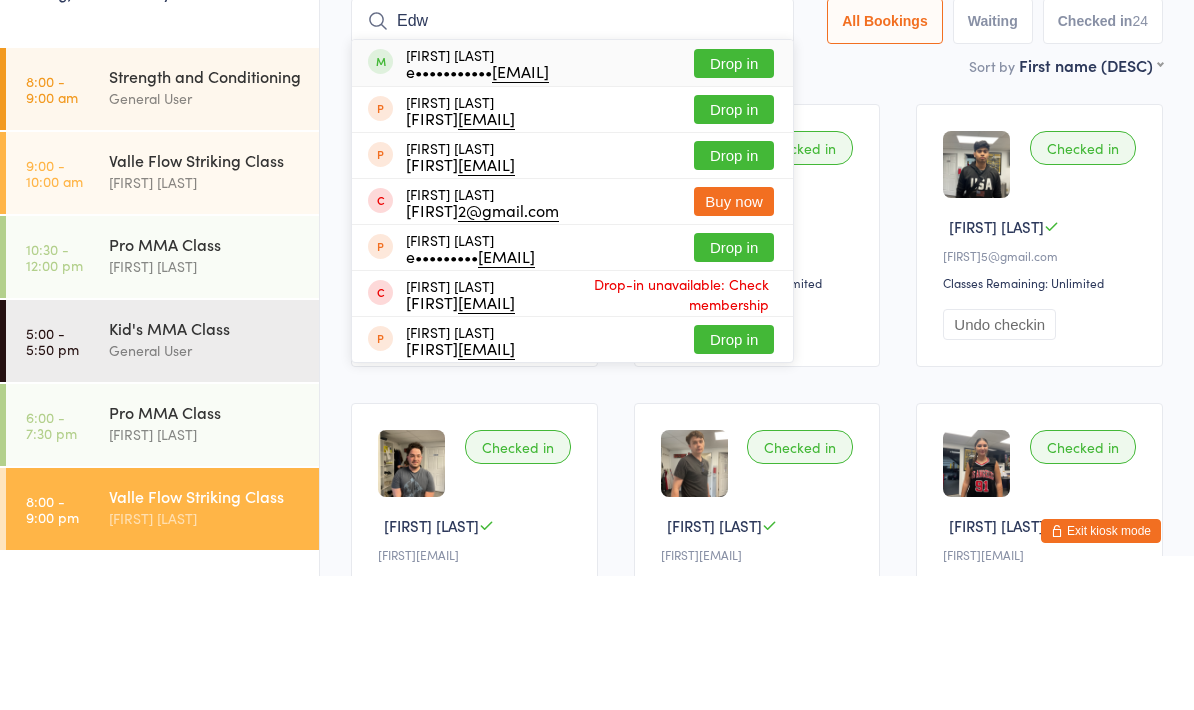 type on "Edw" 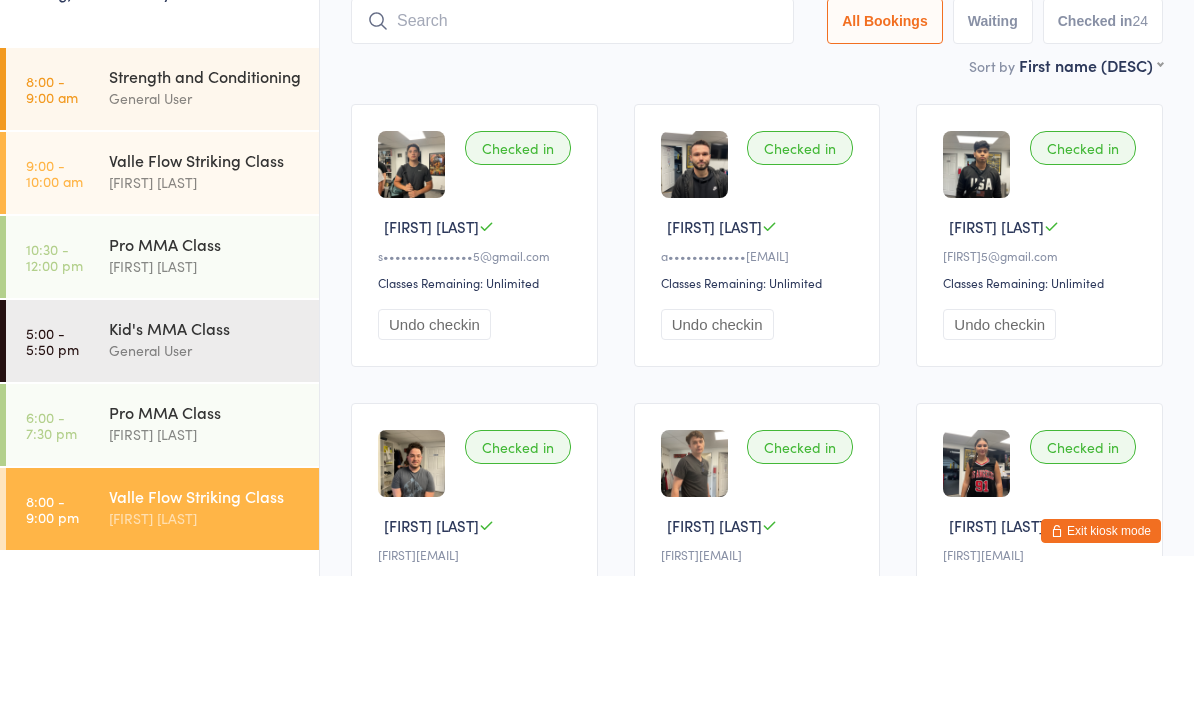 scroll, scrollTop: 134, scrollLeft: 0, axis: vertical 